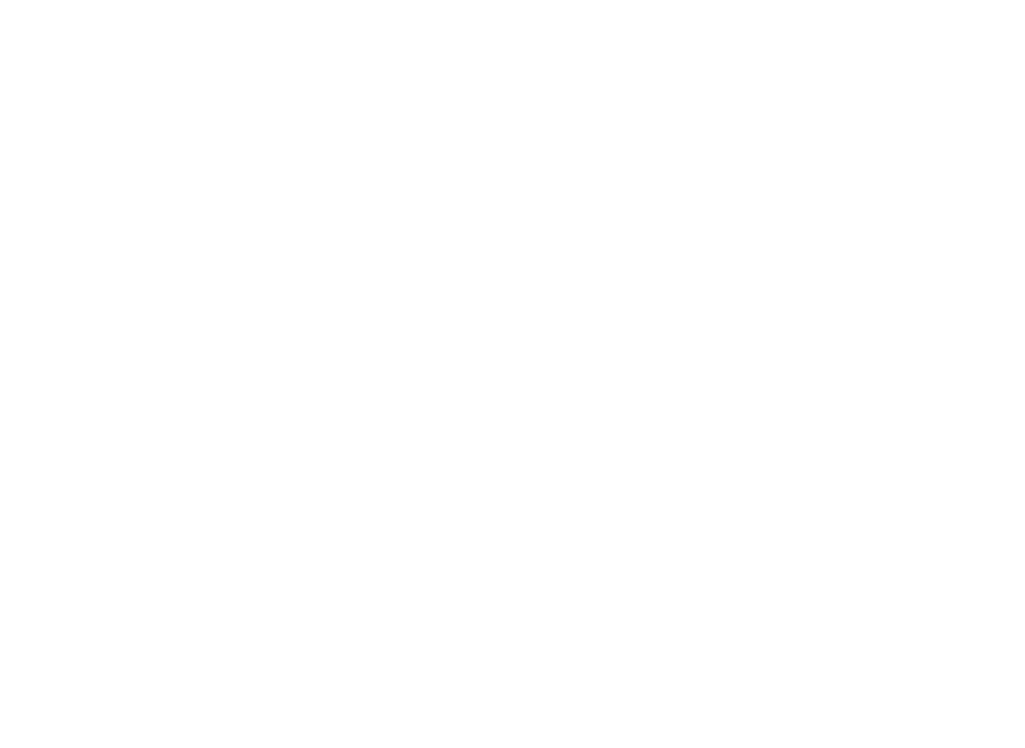 scroll, scrollTop: 0, scrollLeft: 0, axis: both 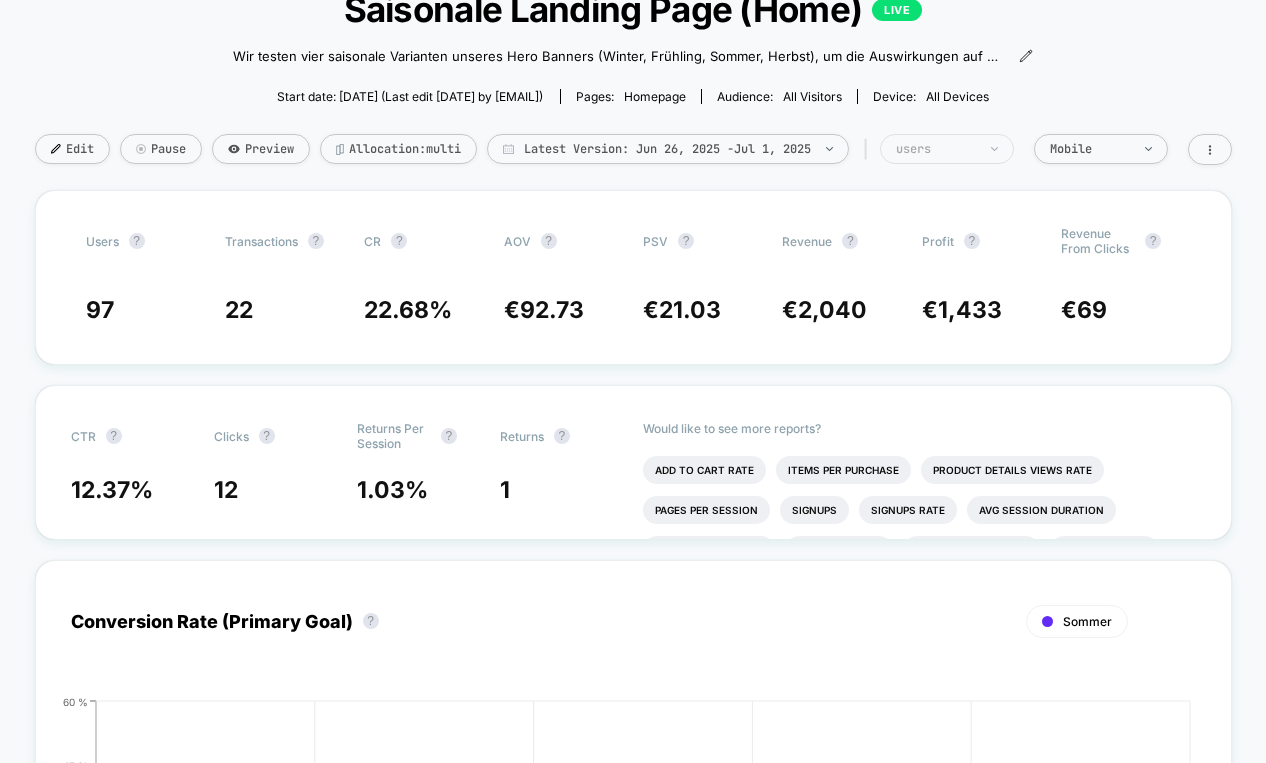 click on "users" at bounding box center [936, 149] 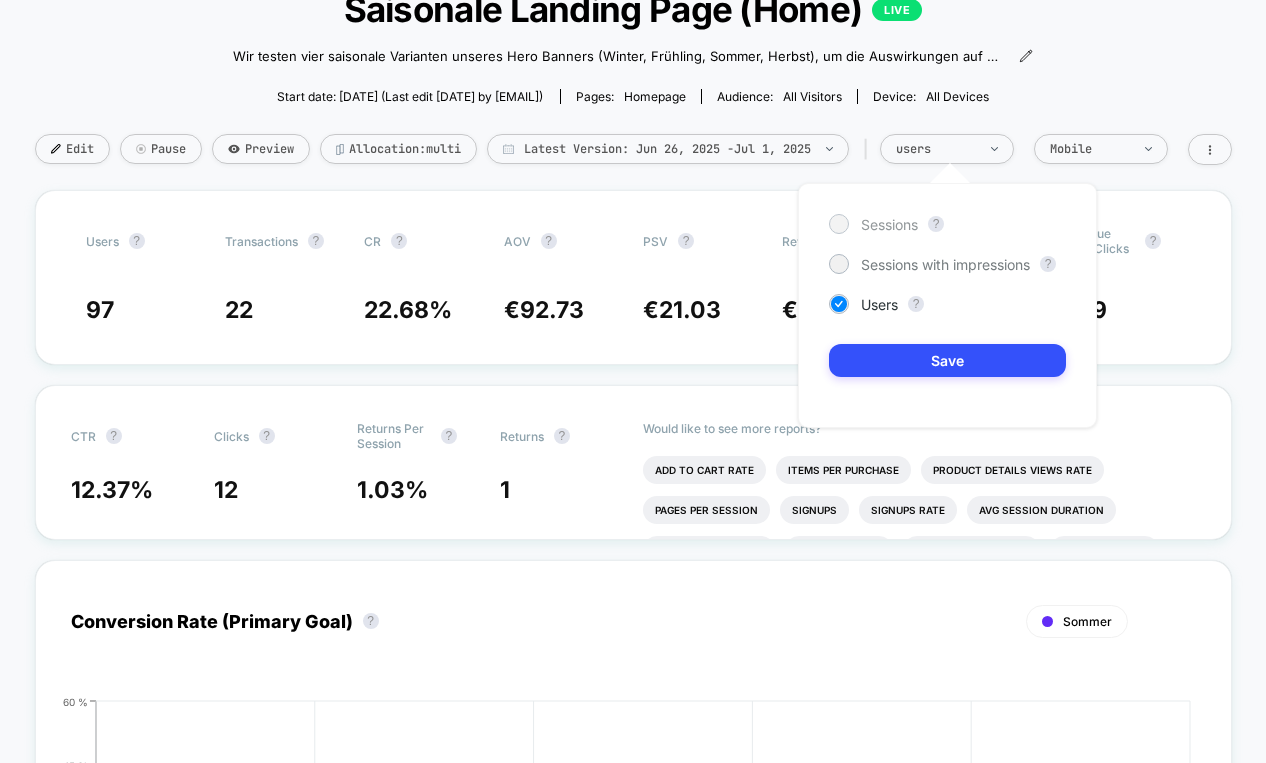 click on "Sessions" at bounding box center [889, 224] 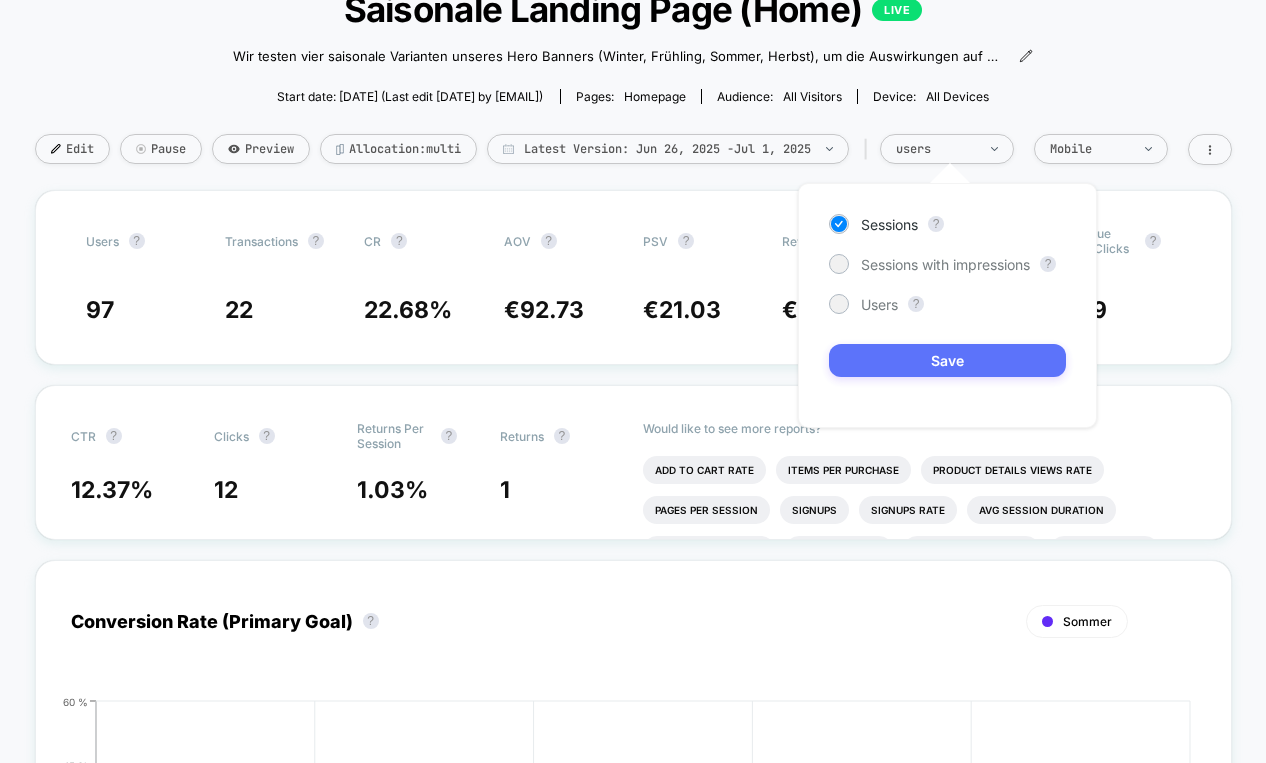 click on "Save" at bounding box center [947, 360] 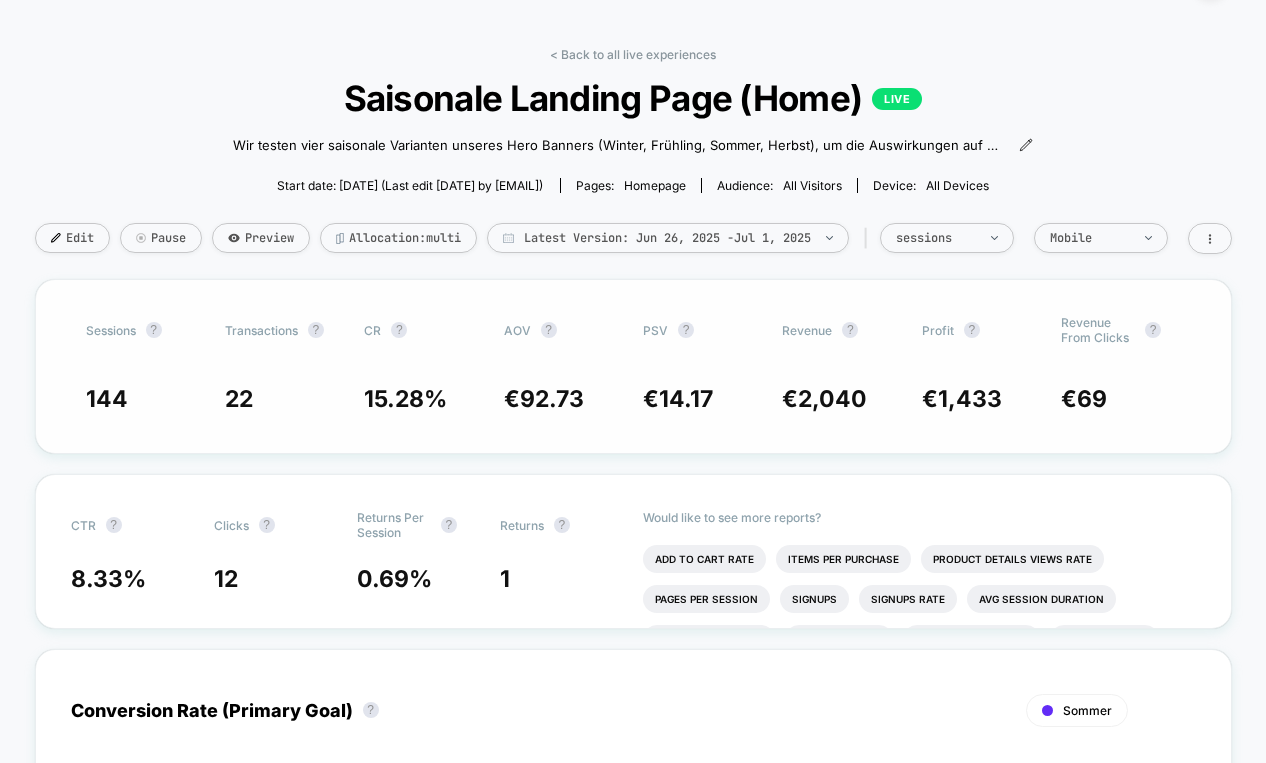 scroll, scrollTop: 0, scrollLeft: 0, axis: both 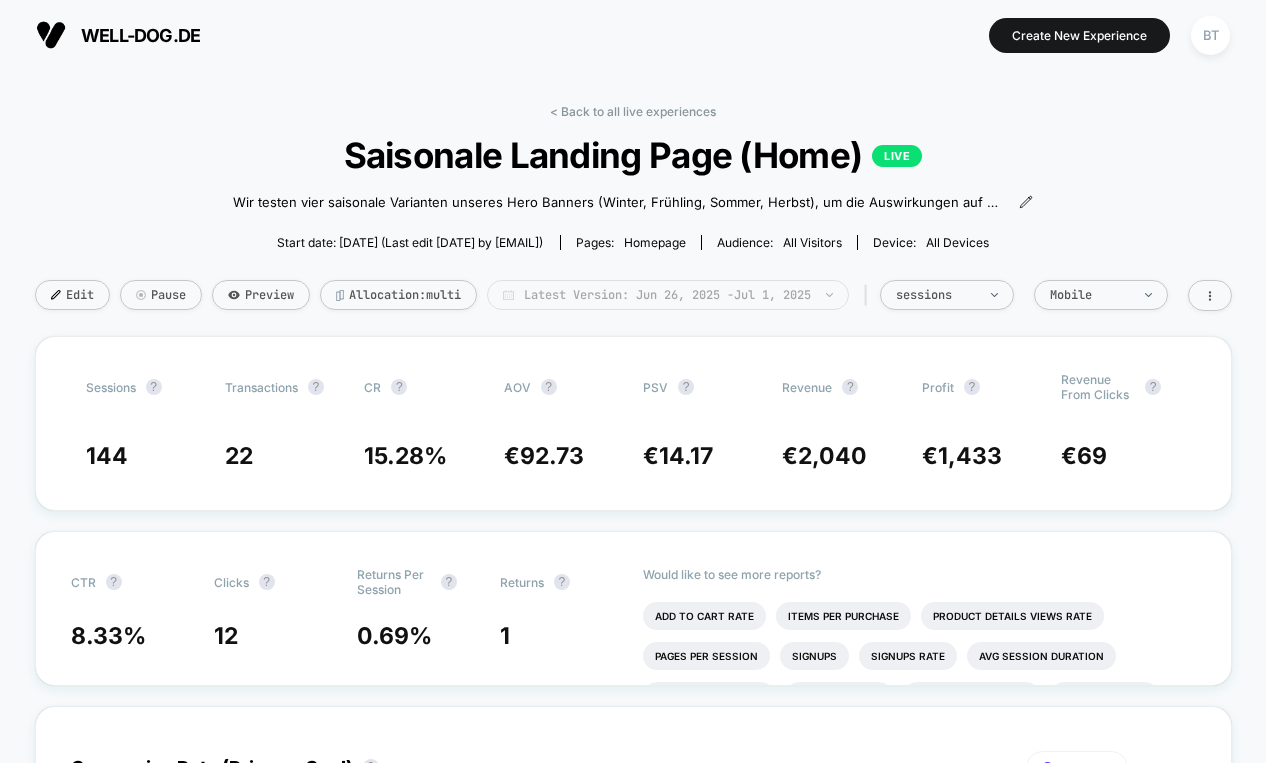 click on "Latest Version:     Jun 26, 2025    -    Jul 1, 2025" at bounding box center (668, 295) 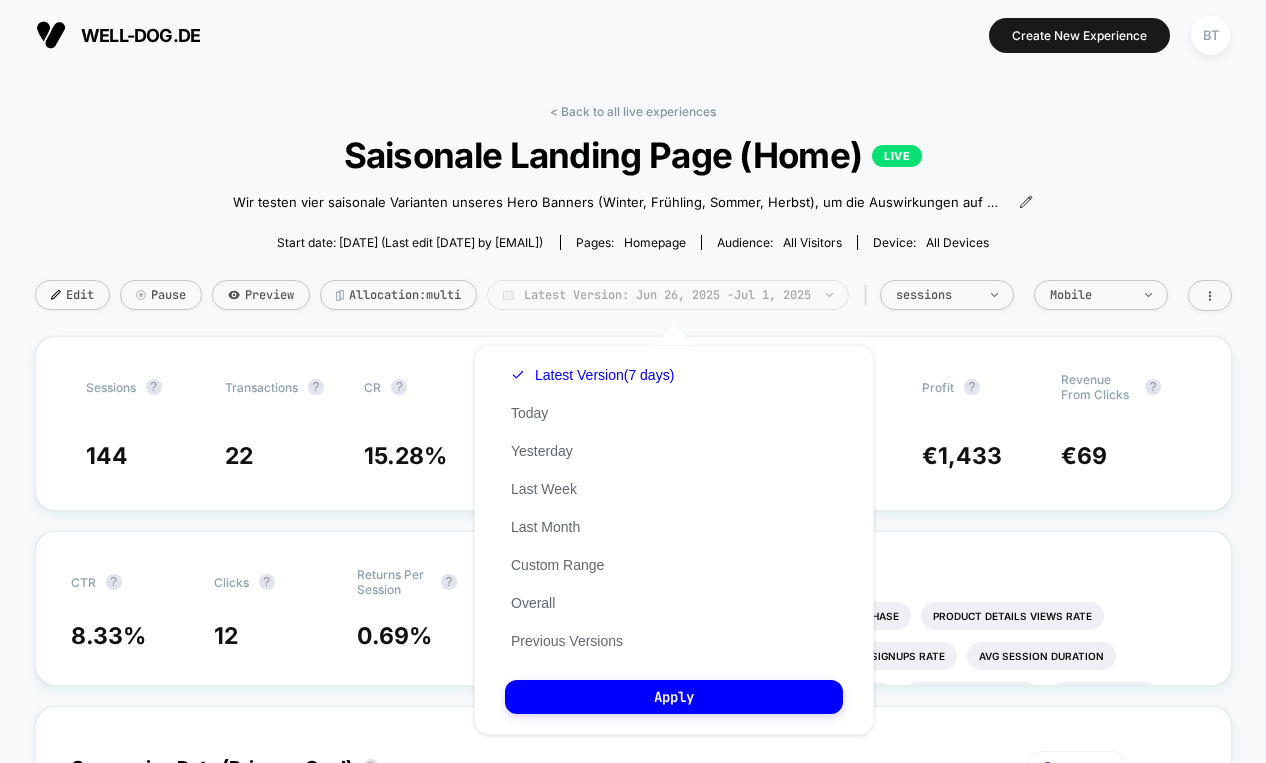 click on "Latest Version:     Jun 26, 2025    -    Jul 1, 2025" at bounding box center (668, 295) 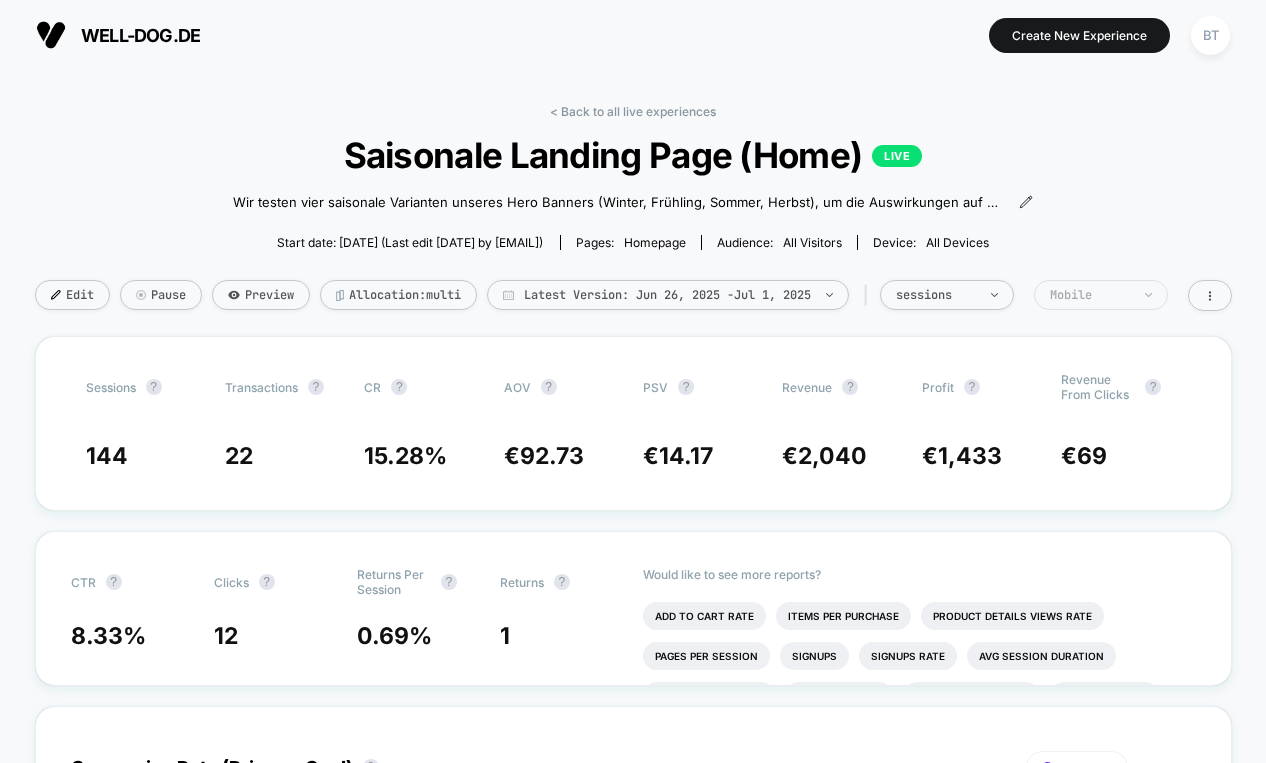 click on "Mobile" at bounding box center (936, 295) 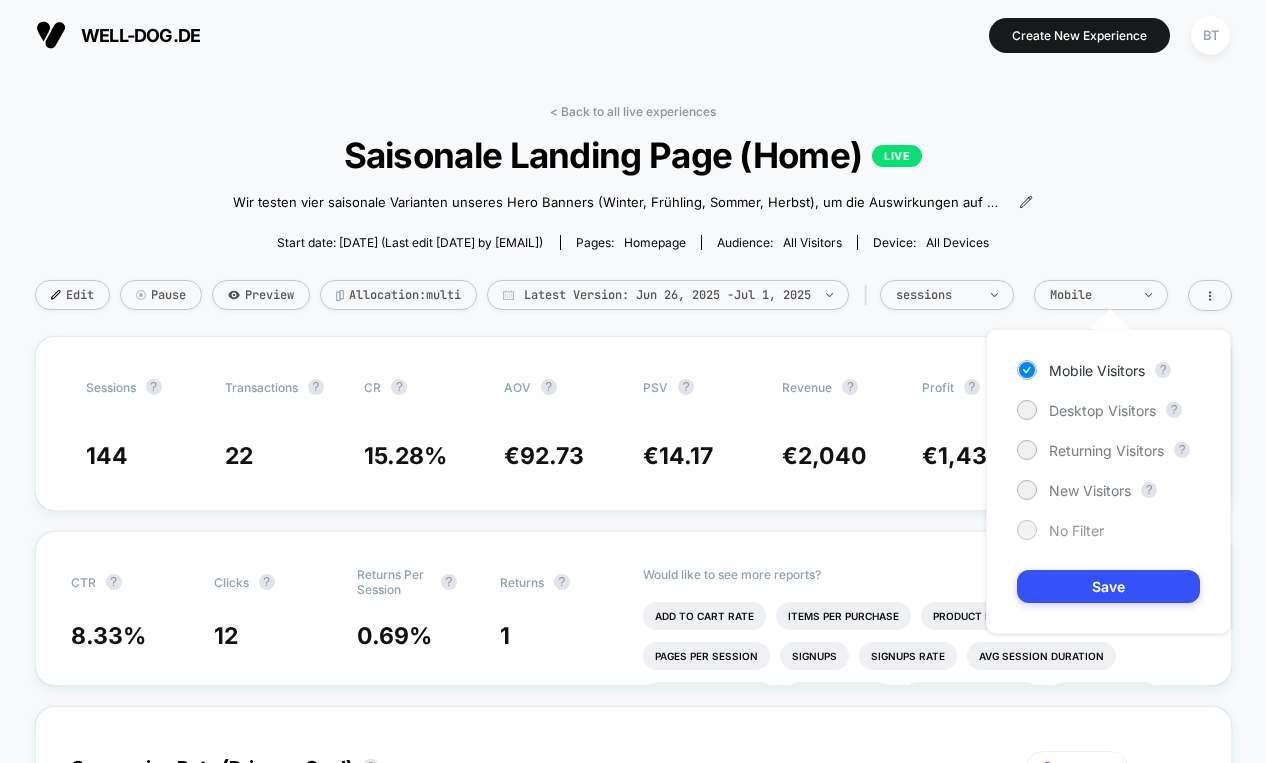 click on "No Filter" at bounding box center (1086, 410) 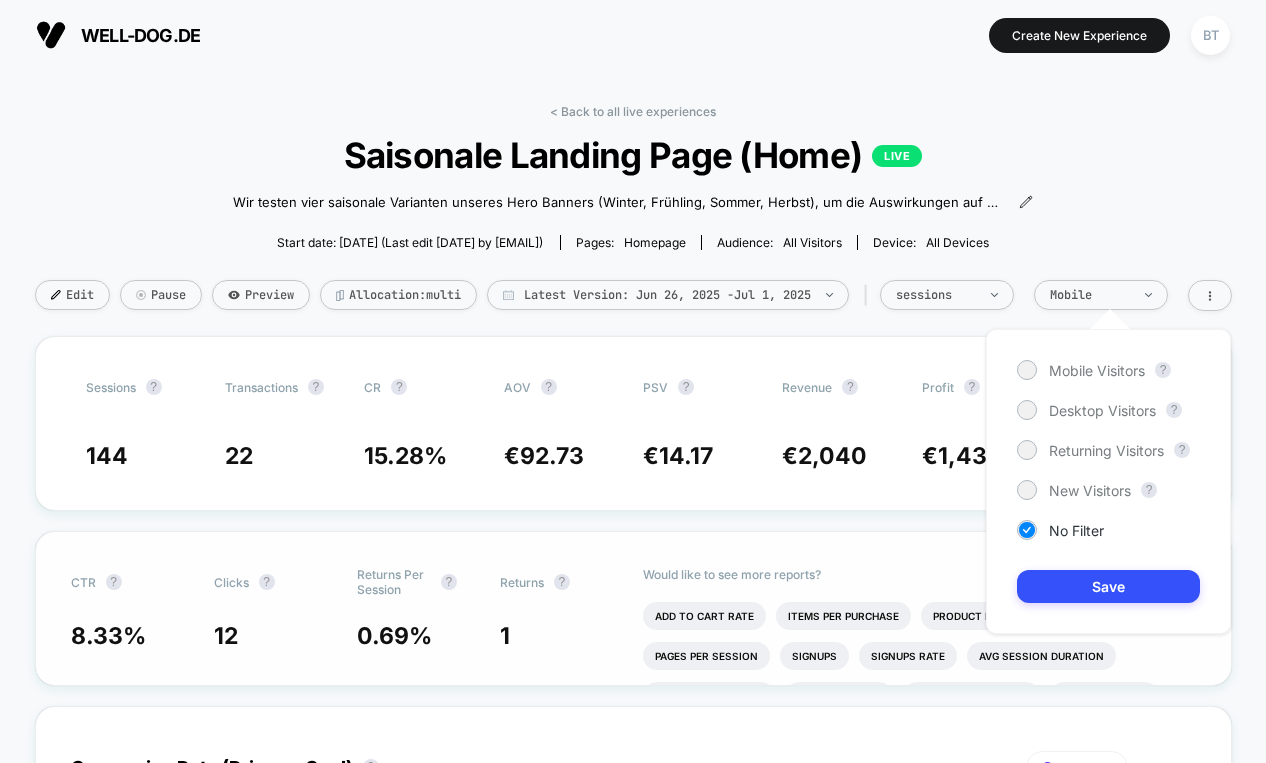 click on "Save" at bounding box center [1108, 586] 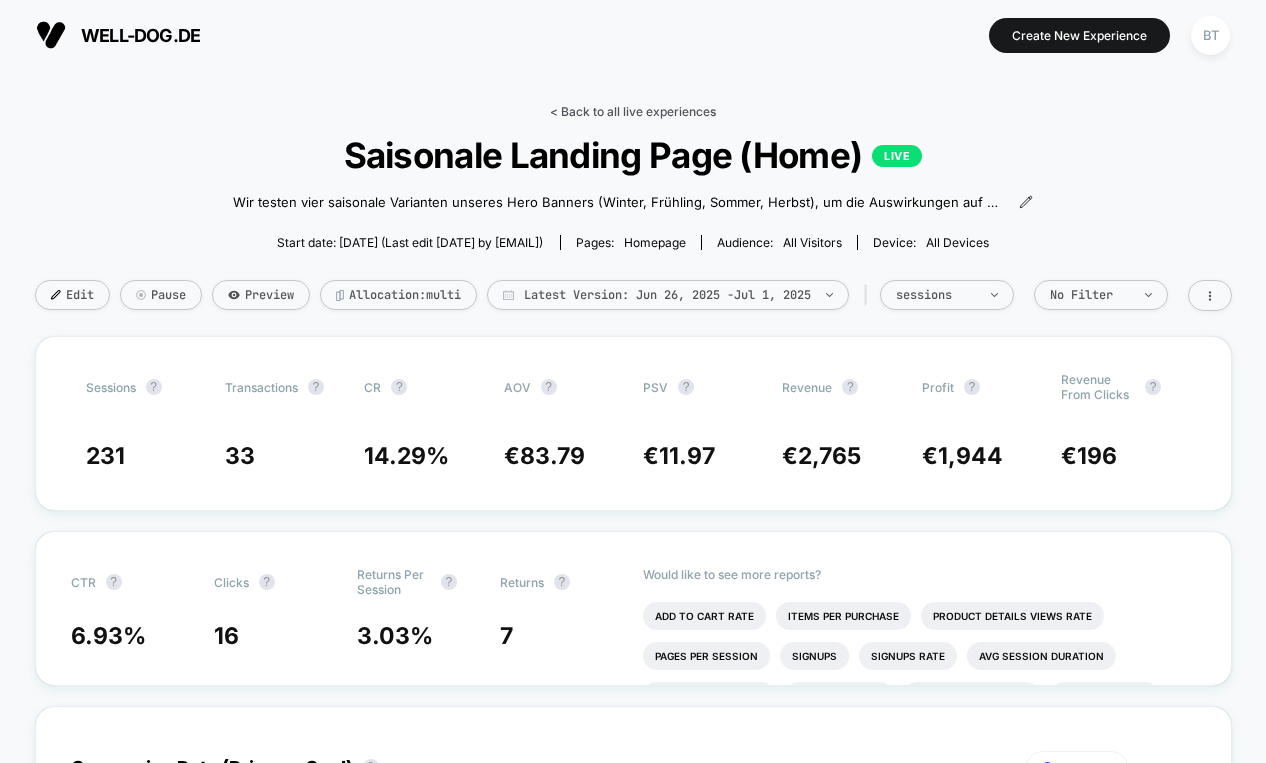click on "Back to all live experiences" at bounding box center (633, 111) 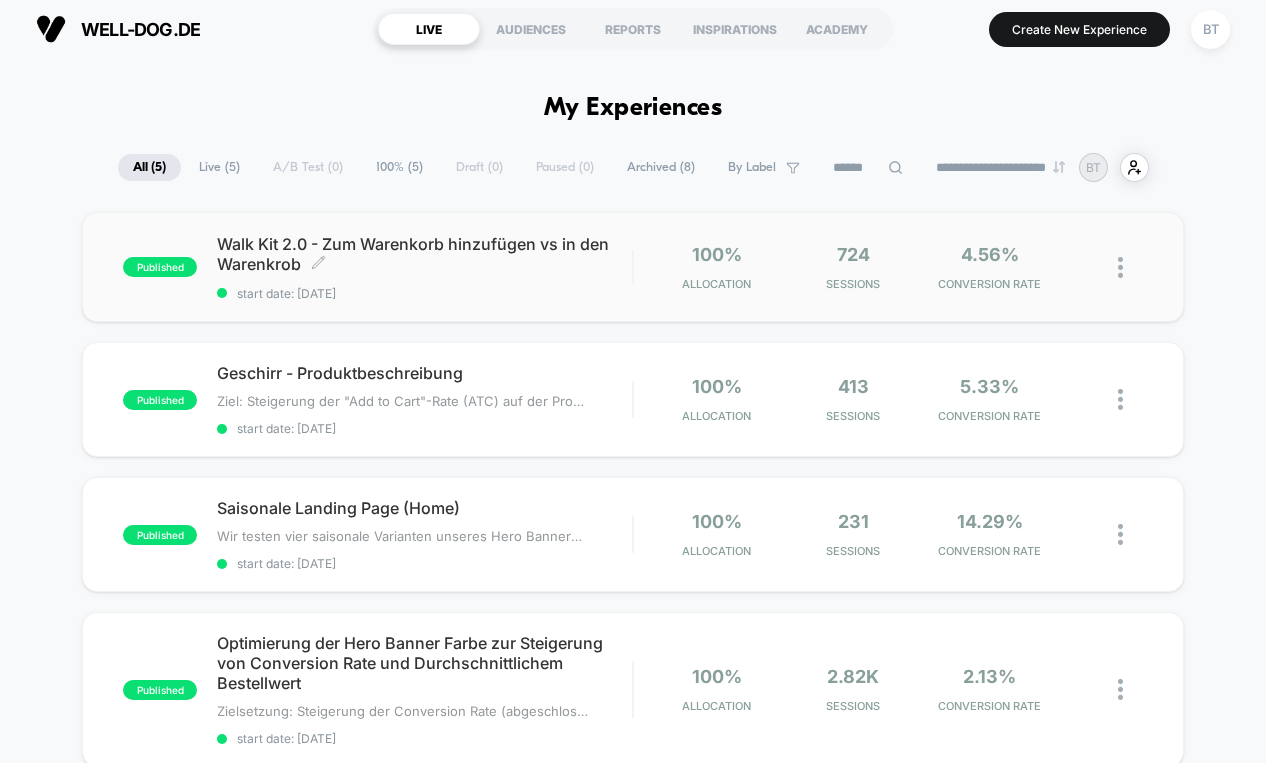 scroll, scrollTop: 8, scrollLeft: 0, axis: vertical 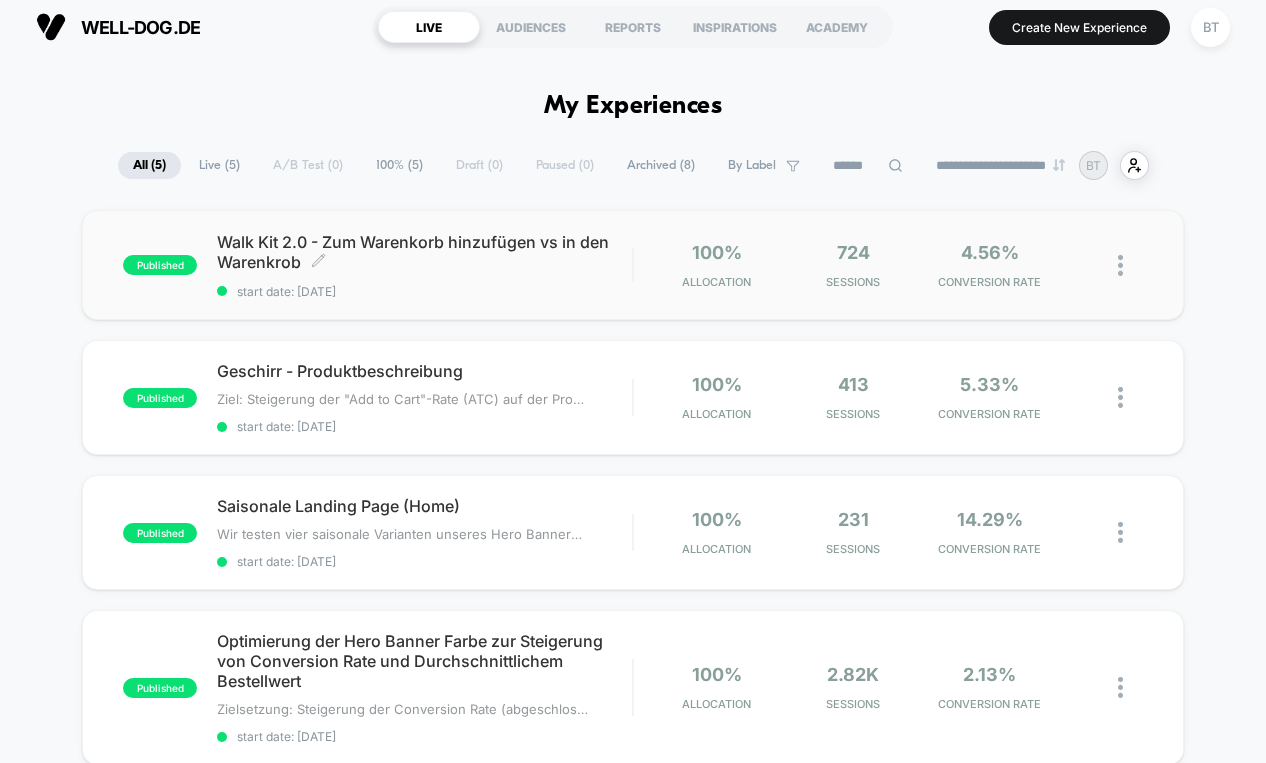 click on "start date: [DATE]" at bounding box center (424, 291) 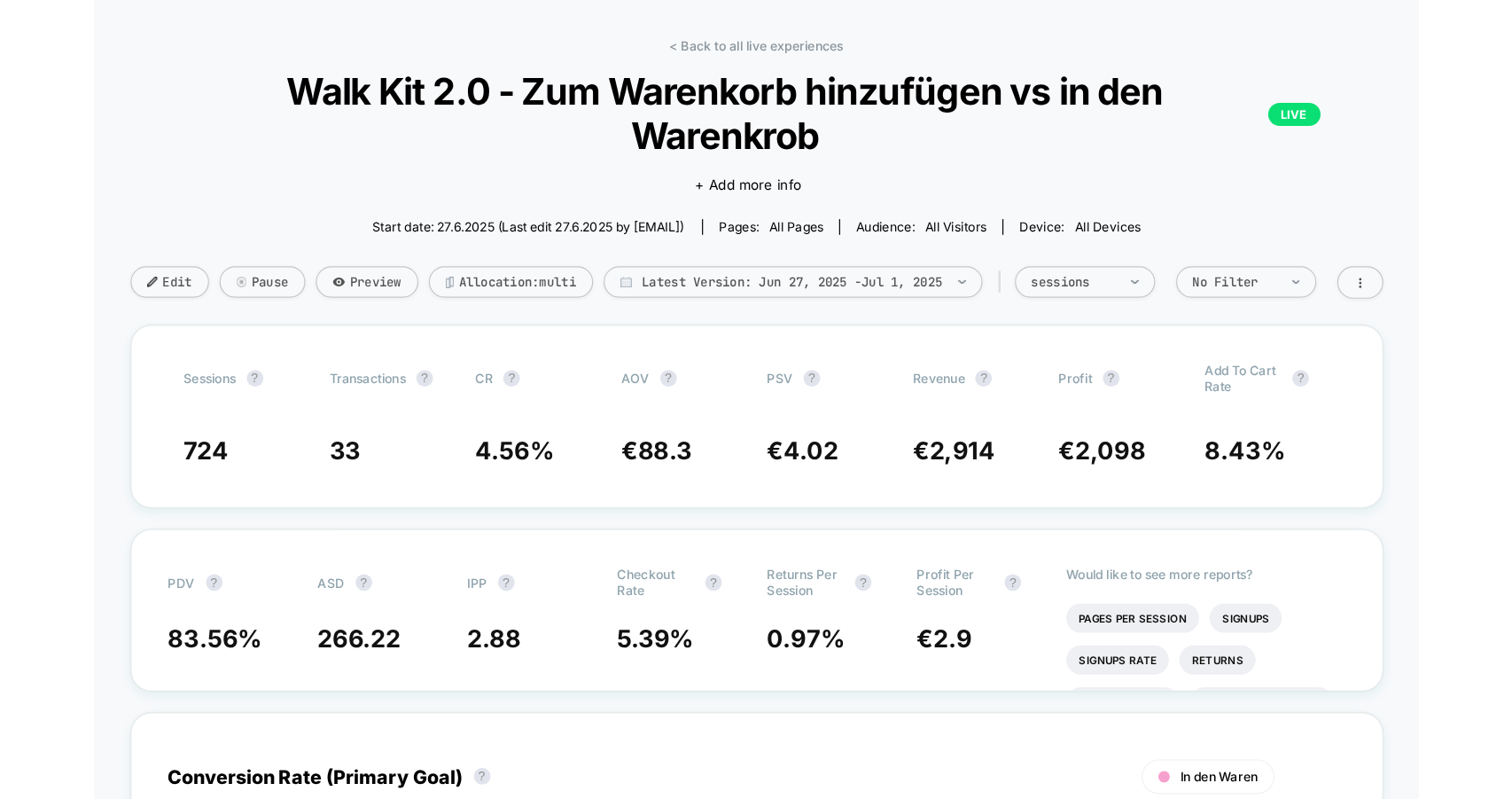 scroll, scrollTop: 0, scrollLeft: 0, axis: both 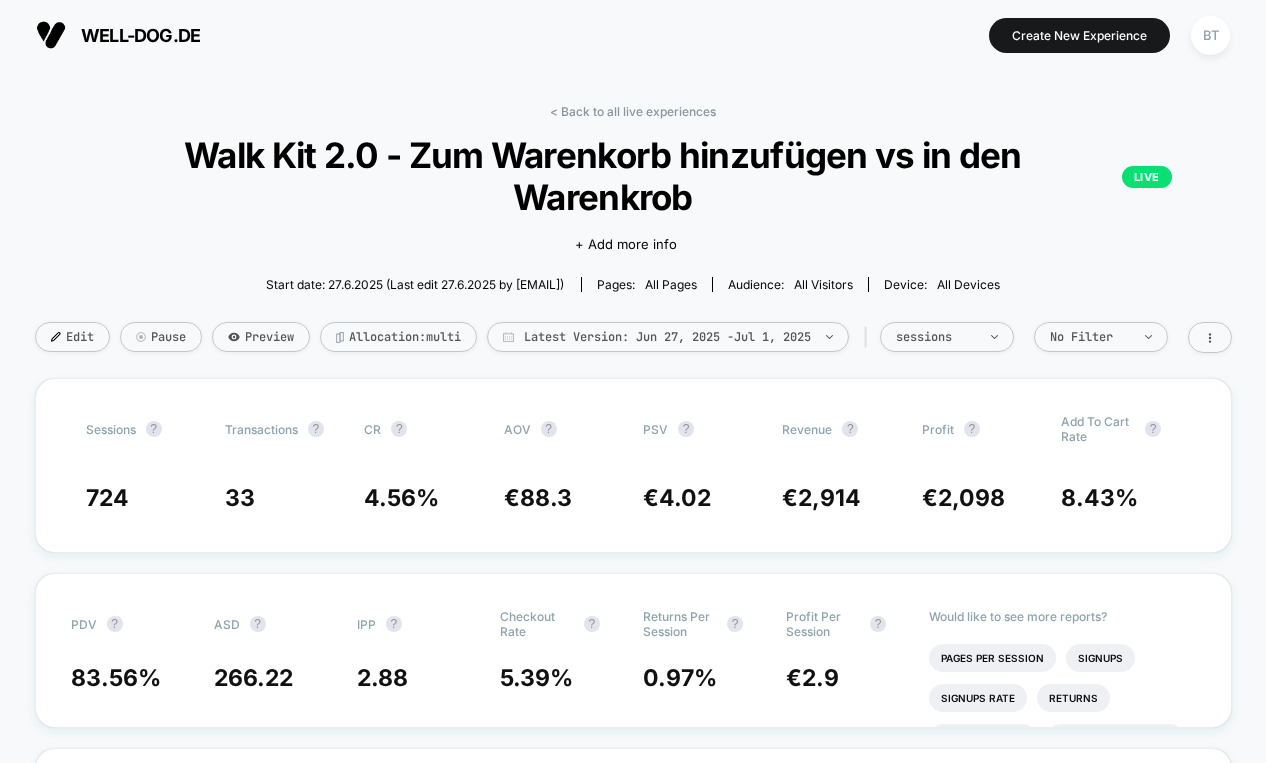 click on "well-dog.de" at bounding box center (140, 35) 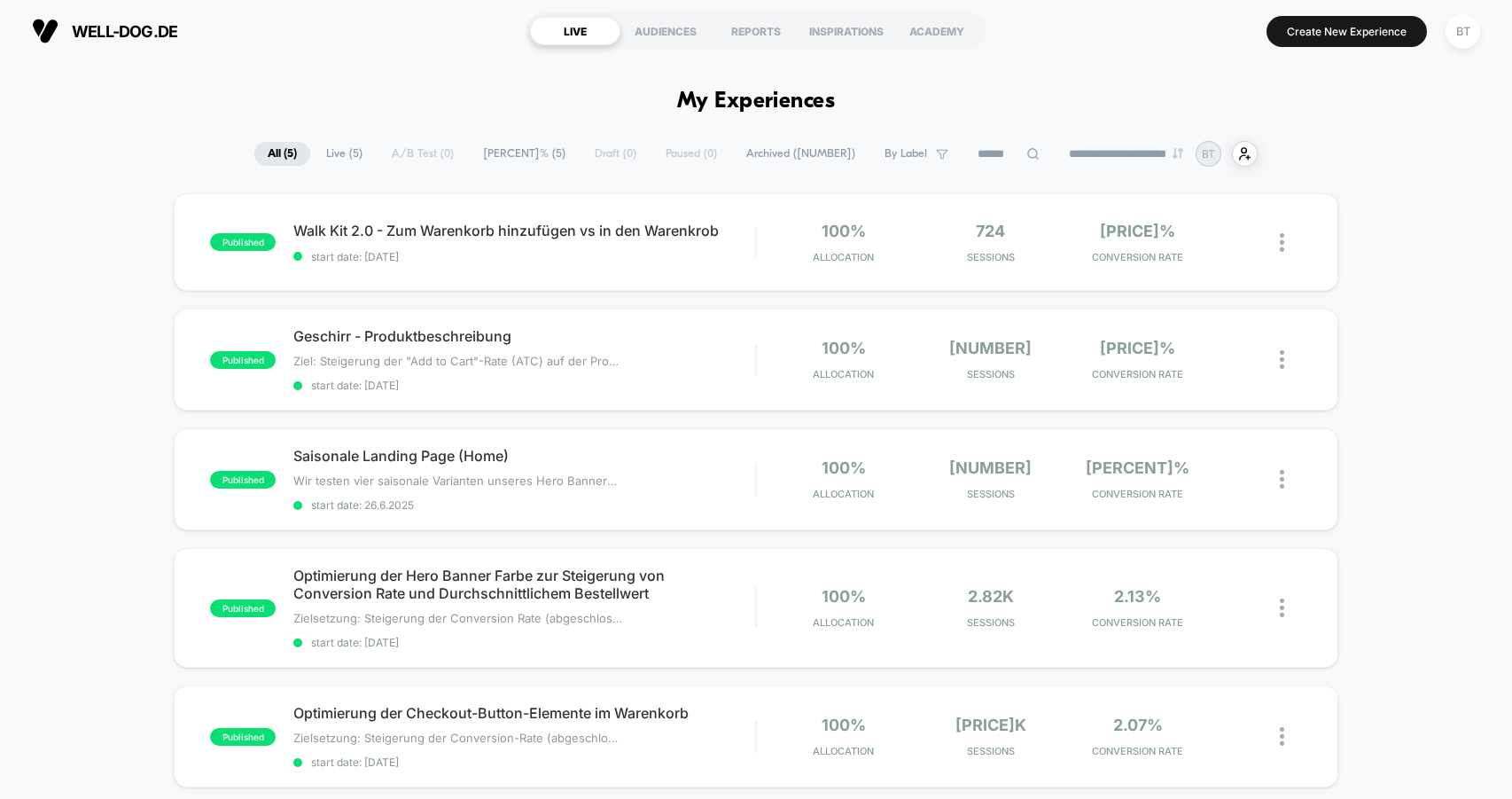 scroll, scrollTop: 0, scrollLeft: 0, axis: both 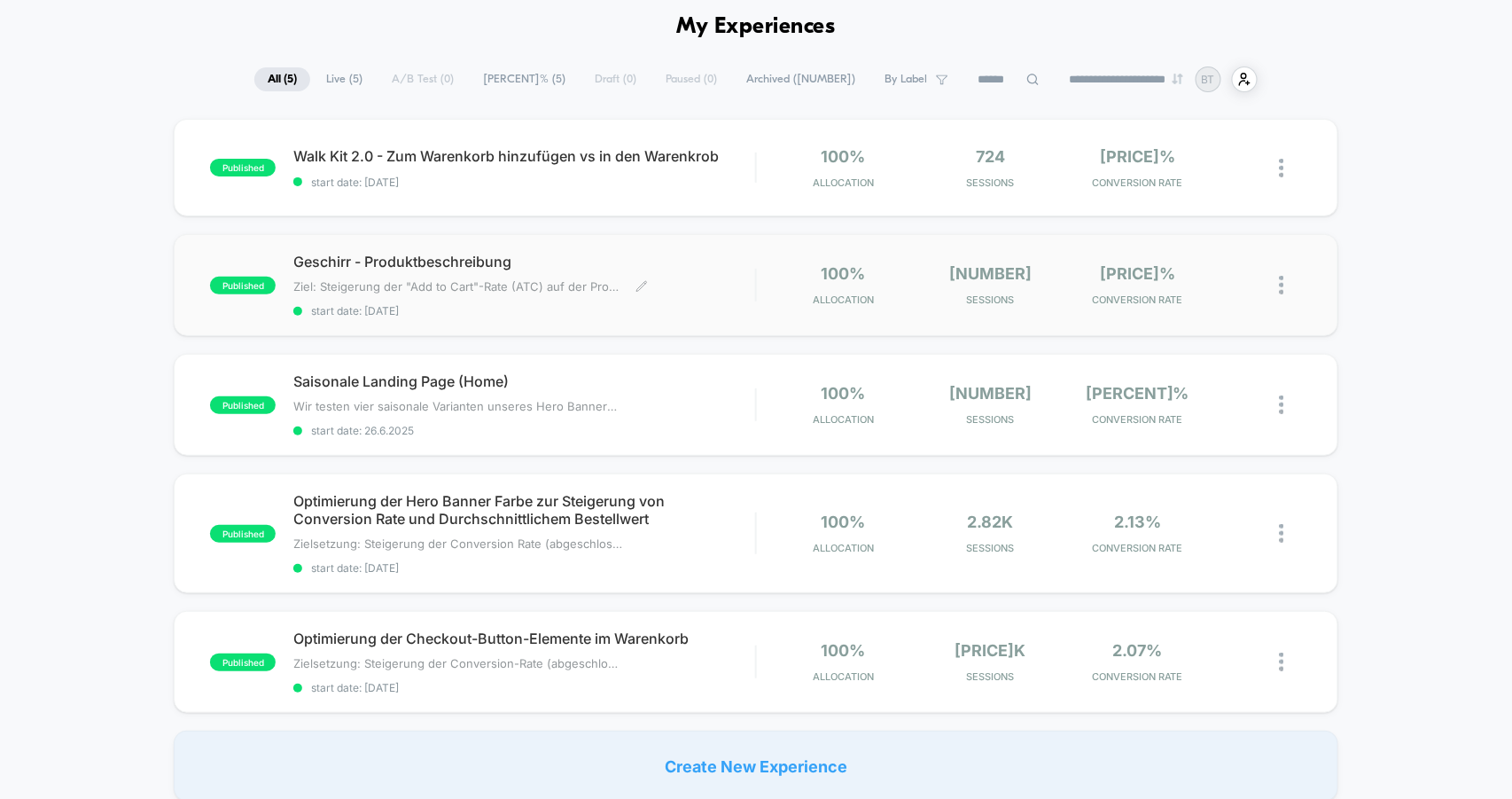 click on "Geschirr - Produktbeschreibung Ziel: Steigerung der "Add to Cart"-Rate (ATC) auf der Produktseite des Hundegeschirrs. Hypothese: Durch die Reduzierung von visuellen Ablenkungen (Entfernung von überflüssigen Freiflächen), die Hervorhebung der wichtigsten Produktvorteile durch prägnantere Formulierungen und eine prominentere Platzierung des "In den Warenkorb"-Buttons wird die Conversion-Rate zum Warenkorb erhöht. Testvarianten: Variante A (Original): Die aktuelle Produktseite des Hundegeschirrs mit dem bestehenden Layout, Texten und Freiflächen. Variante B ("Compressed"): Reduzierte Freiflächen: Minimierung des Leerraums um Produktbilder, Texte und Buttons, um den Fokus auf die wesentlichen Elemente zu lenken. Erwartete Metriken: Primäre Metrik: "Add to Cart"-Rate (Prozentsatz der Seitenbesucher, die das Produkt in den Warenkorb legen). Sekundäre Metriken: Absprungrate (Bounce Rate) auf der Produktseite. Verweildauer auf der Produktseite. Conversion-Rate (tatsächliche Käufe). Erfolgsmessung:" at bounding box center [524, 168] 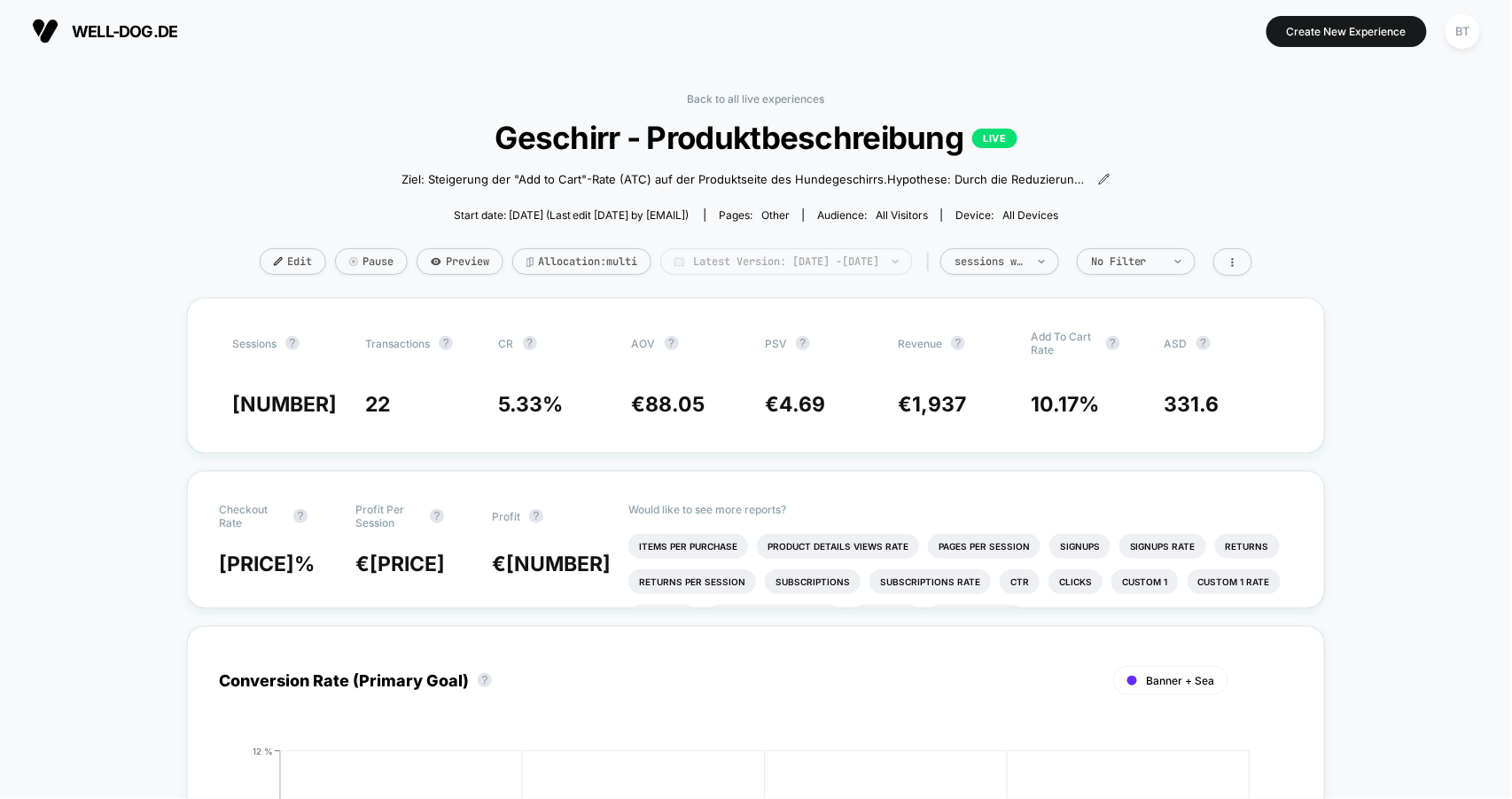 click on "Latest Version:     [DATE]    -    [DATE]" at bounding box center (786, 262) 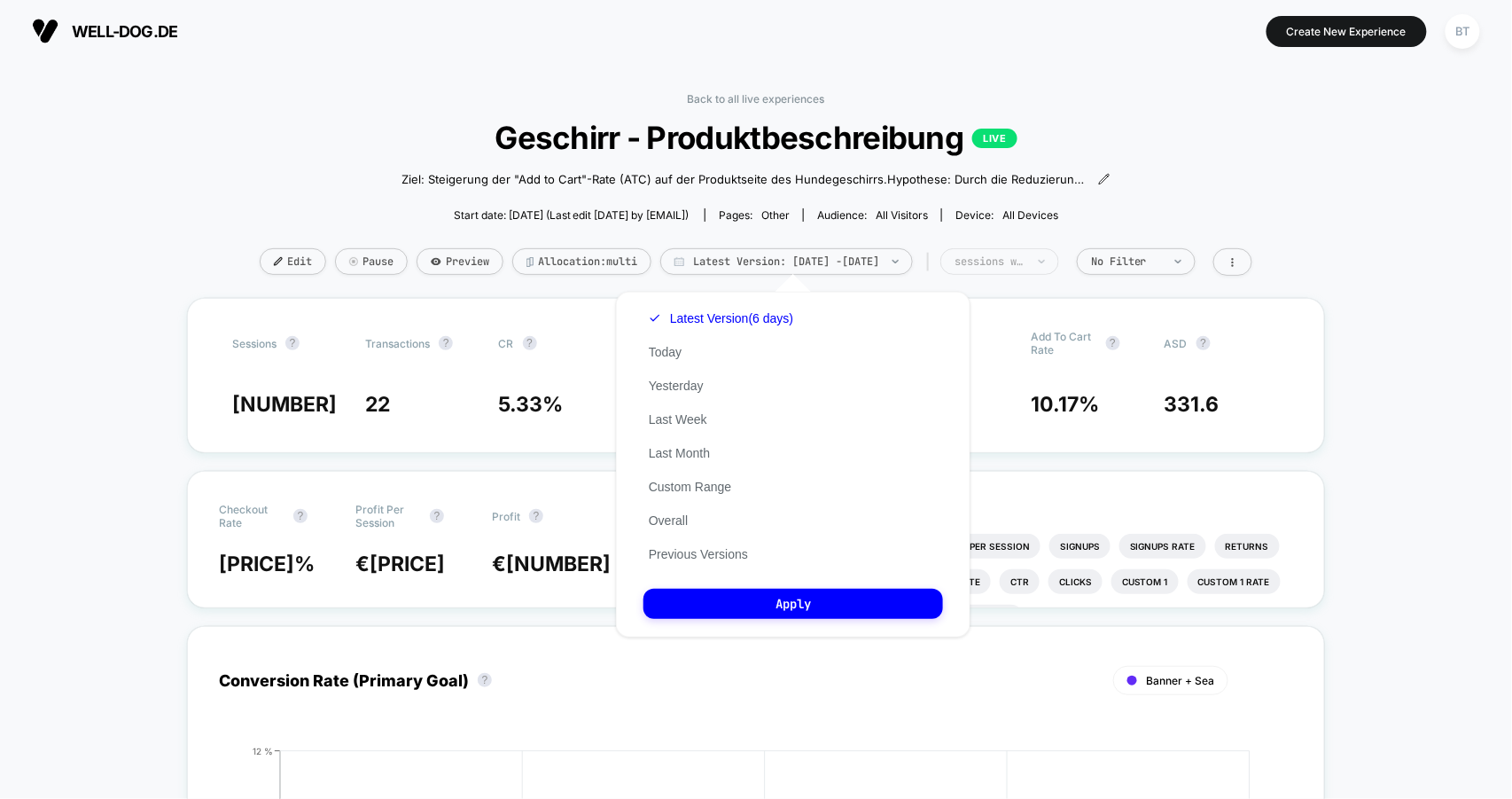 click on "sessions with impression" at bounding box center [1000, 262] 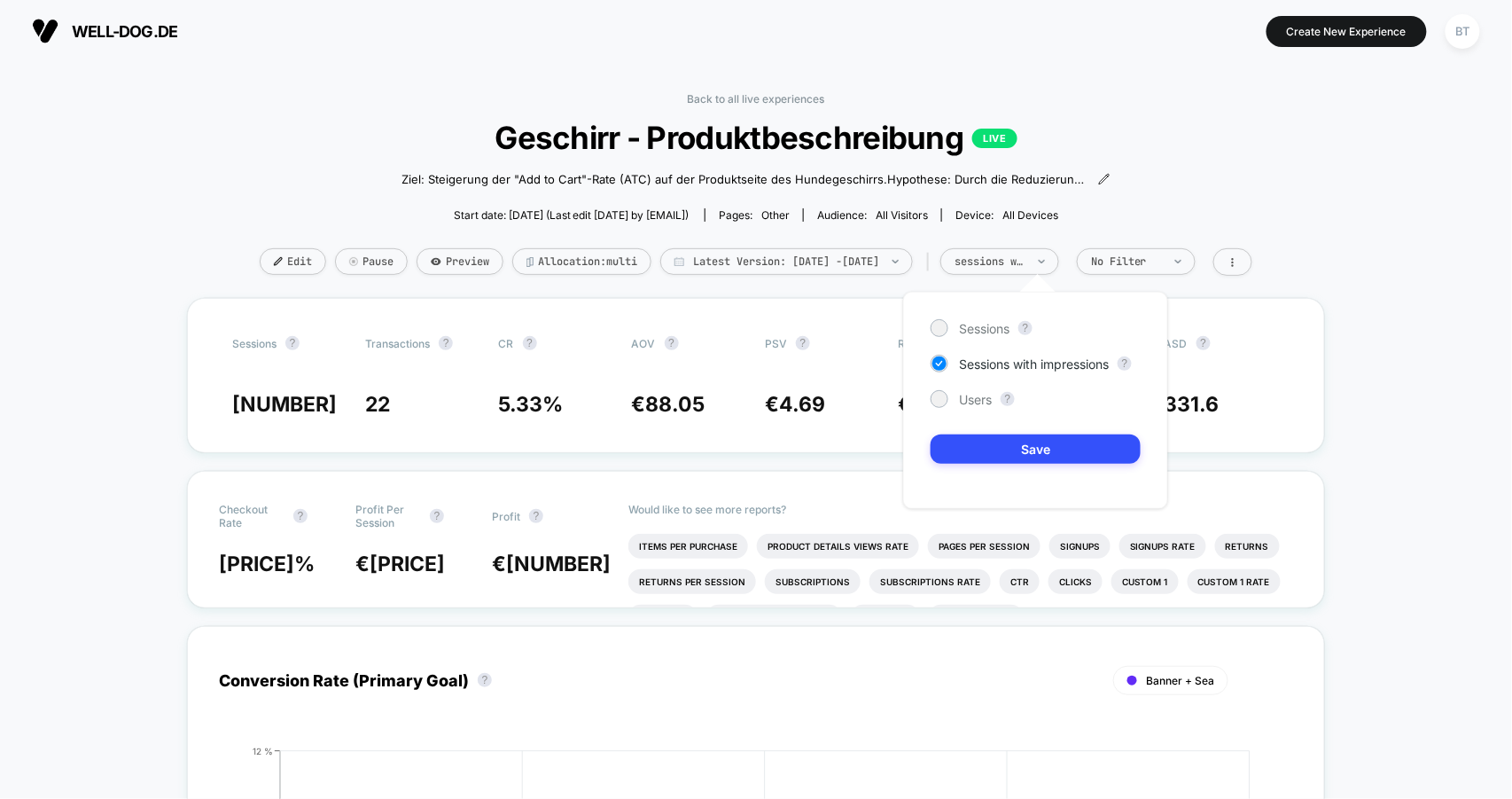 click on "Sessions ? Sessions with impressions ? Users ? Save" at bounding box center [1035, 400] 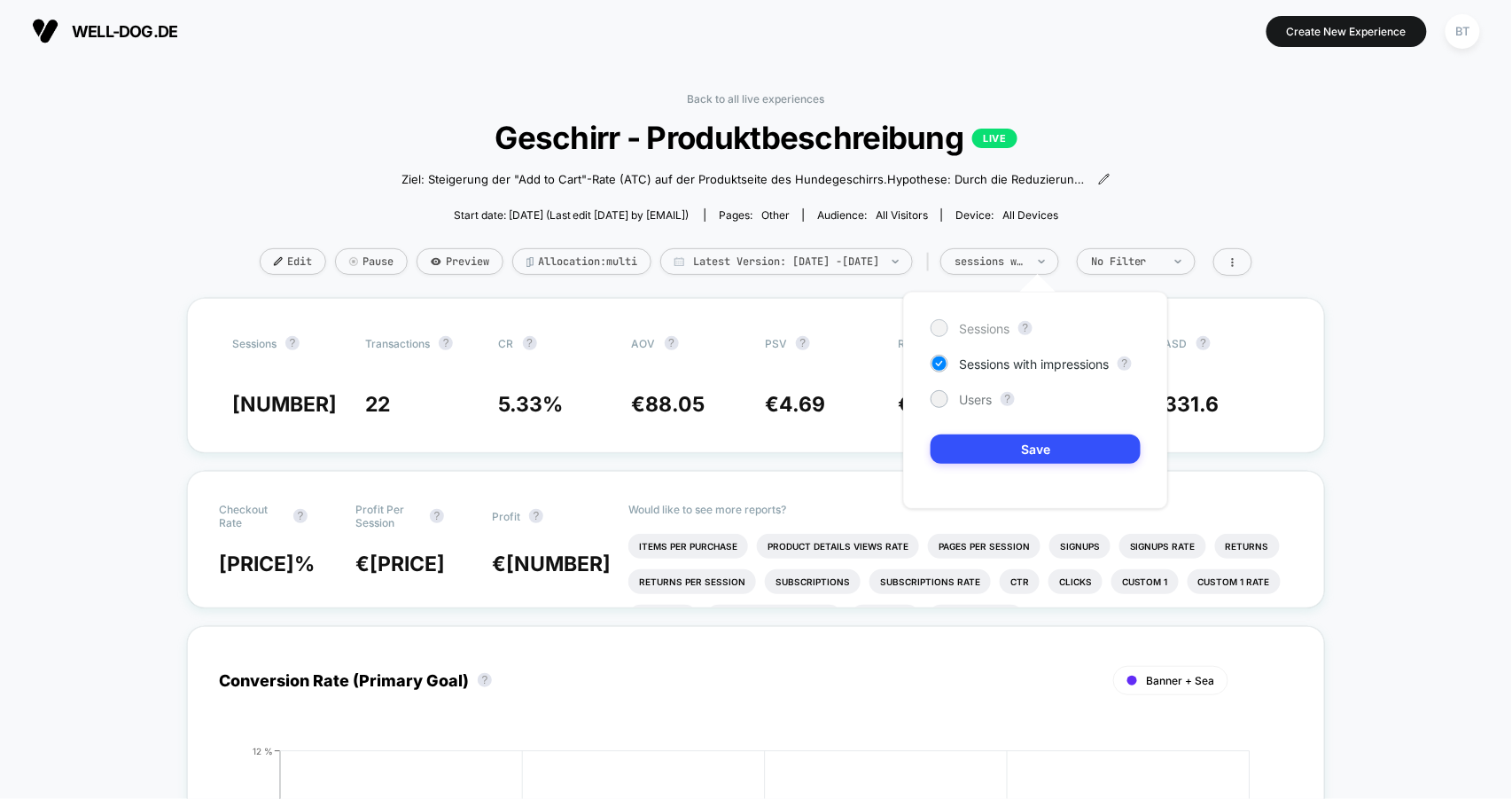 click on "Sessions" at bounding box center (984, 328) 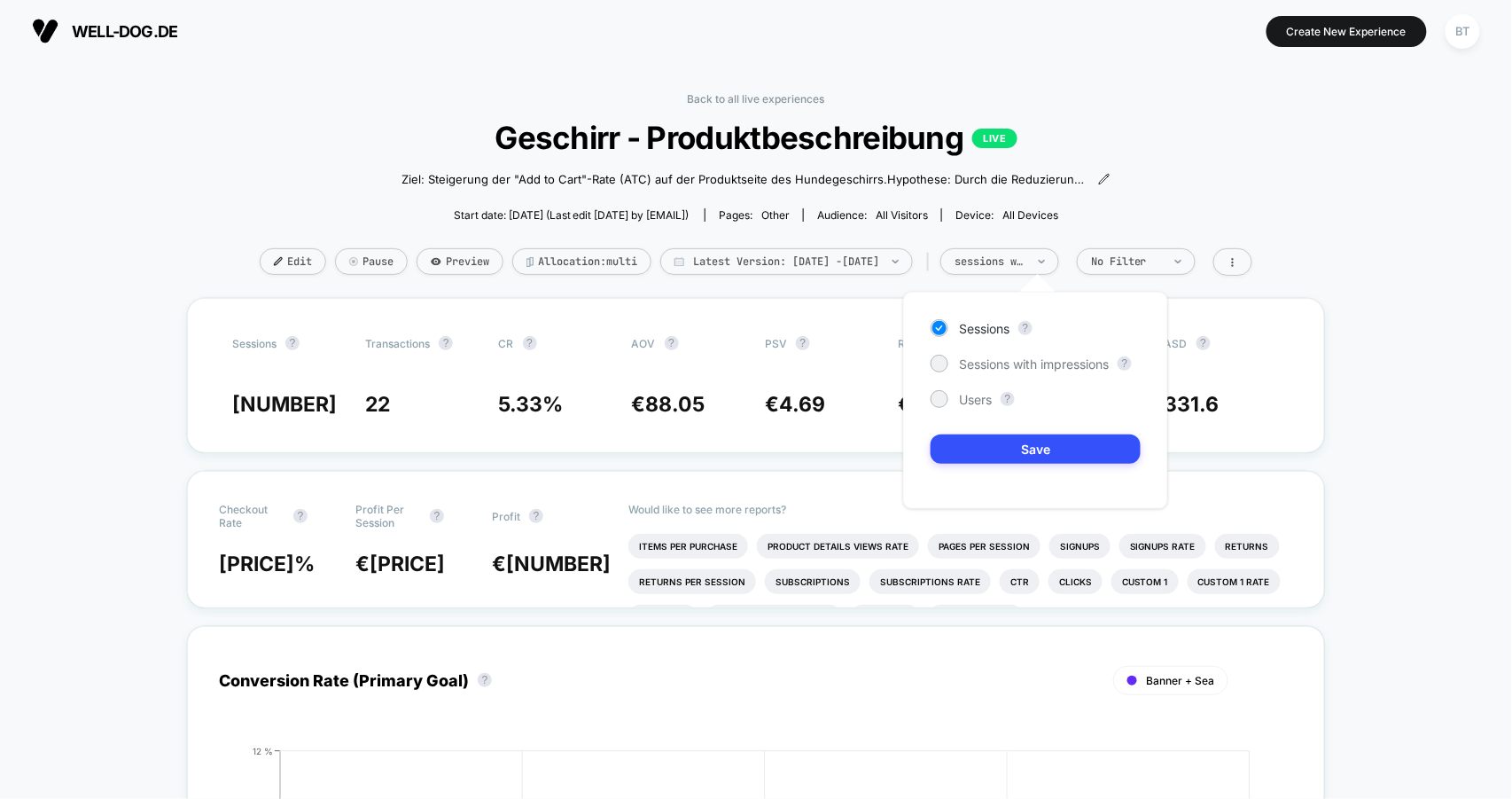 click on "Sessions ? Sessions with impressions ? Users ? Save" at bounding box center [1035, 400] 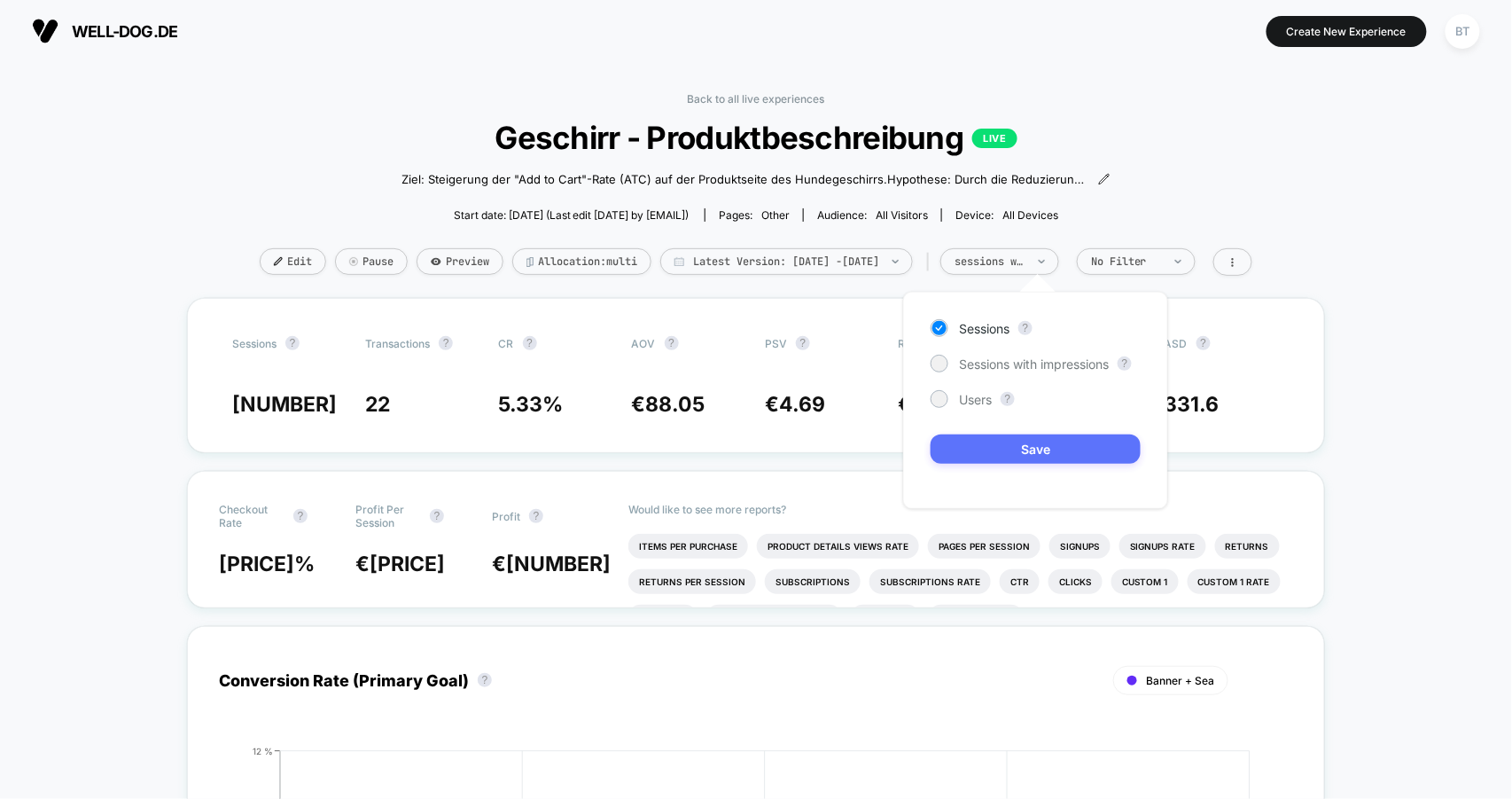 click on "Save" at bounding box center [1035, 449] 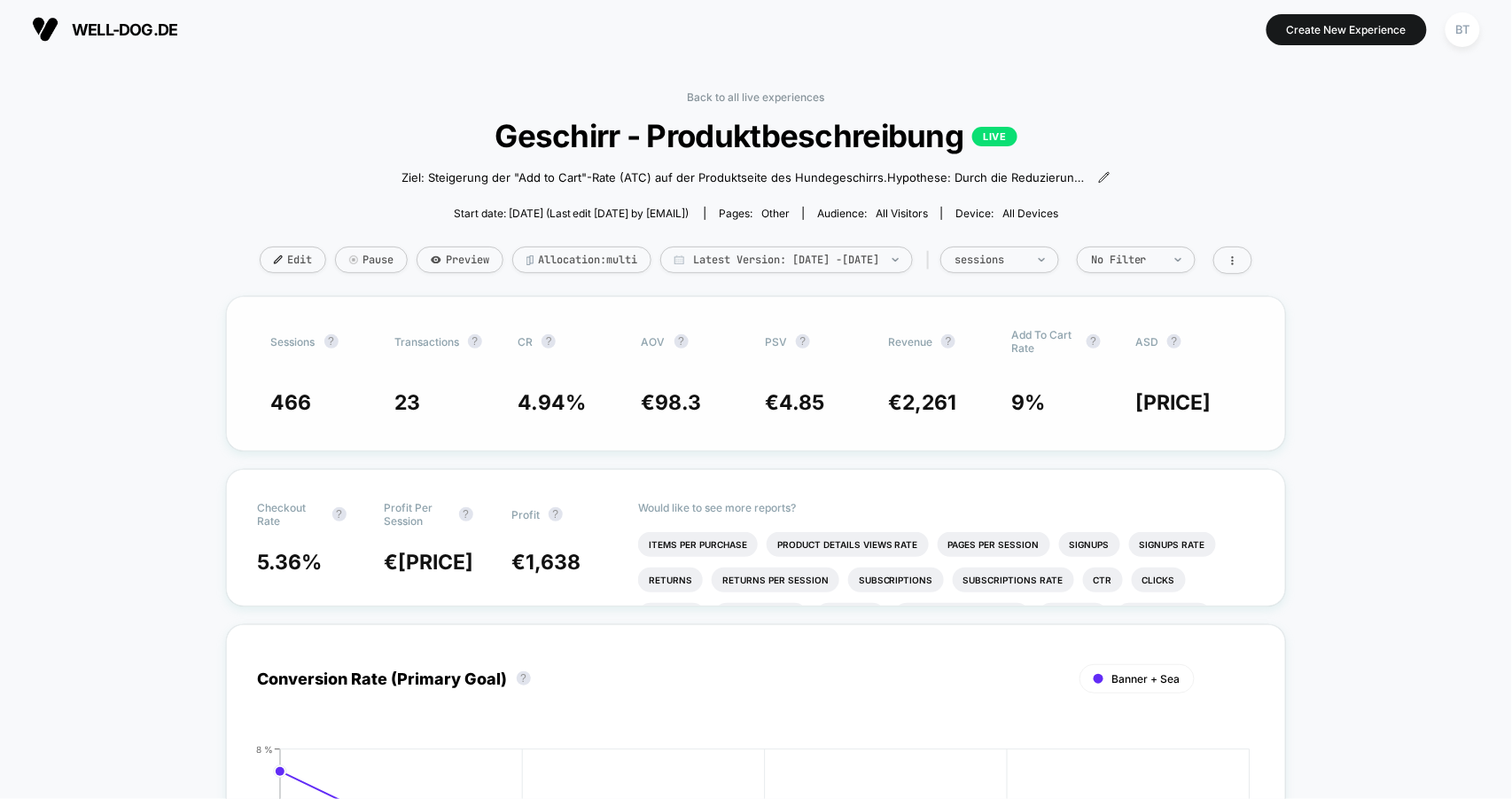 scroll, scrollTop: 2, scrollLeft: 0, axis: vertical 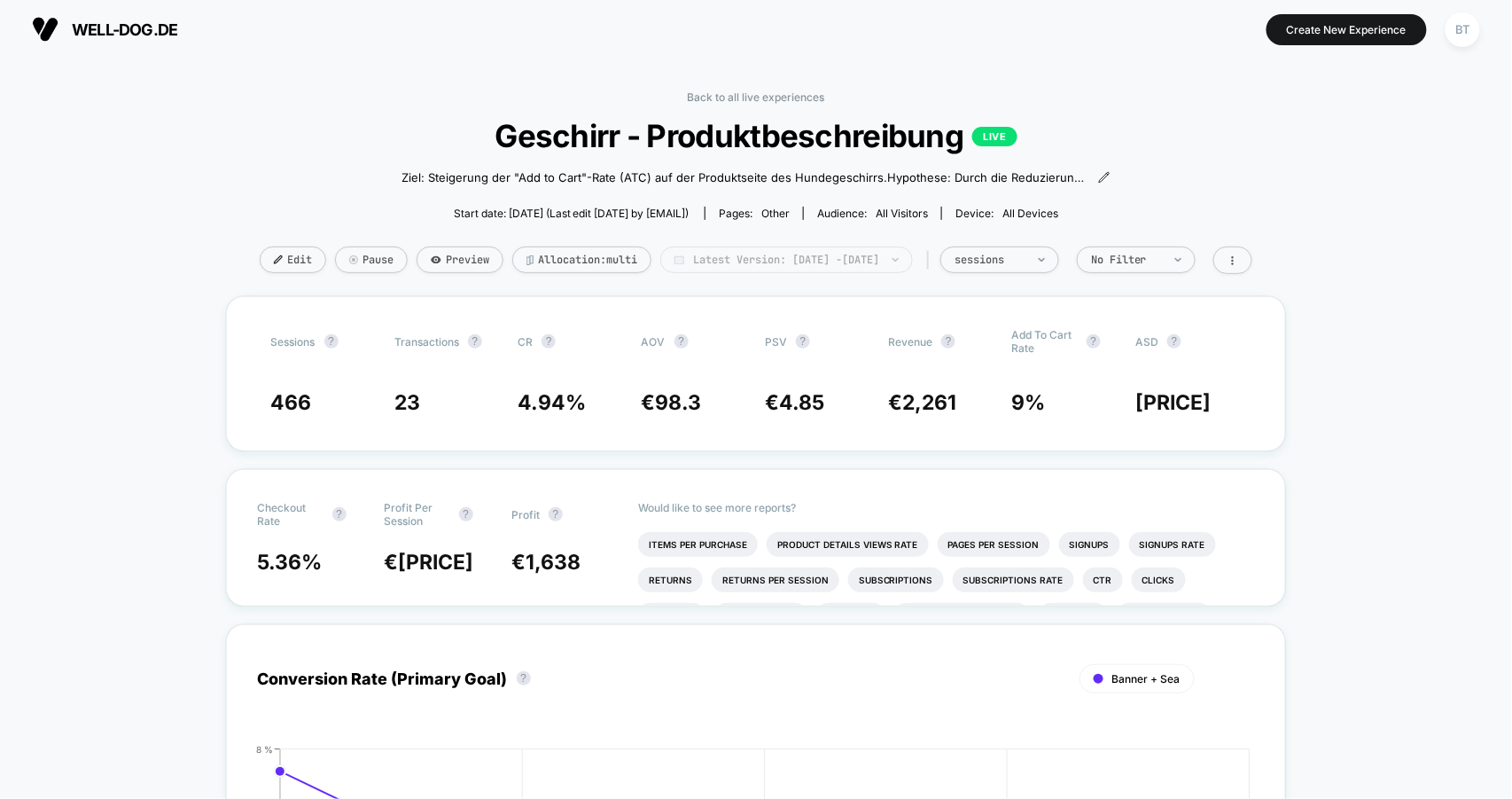 click on "Latest Version:     [DATE]    -    [DATE]" at bounding box center (786, 260) 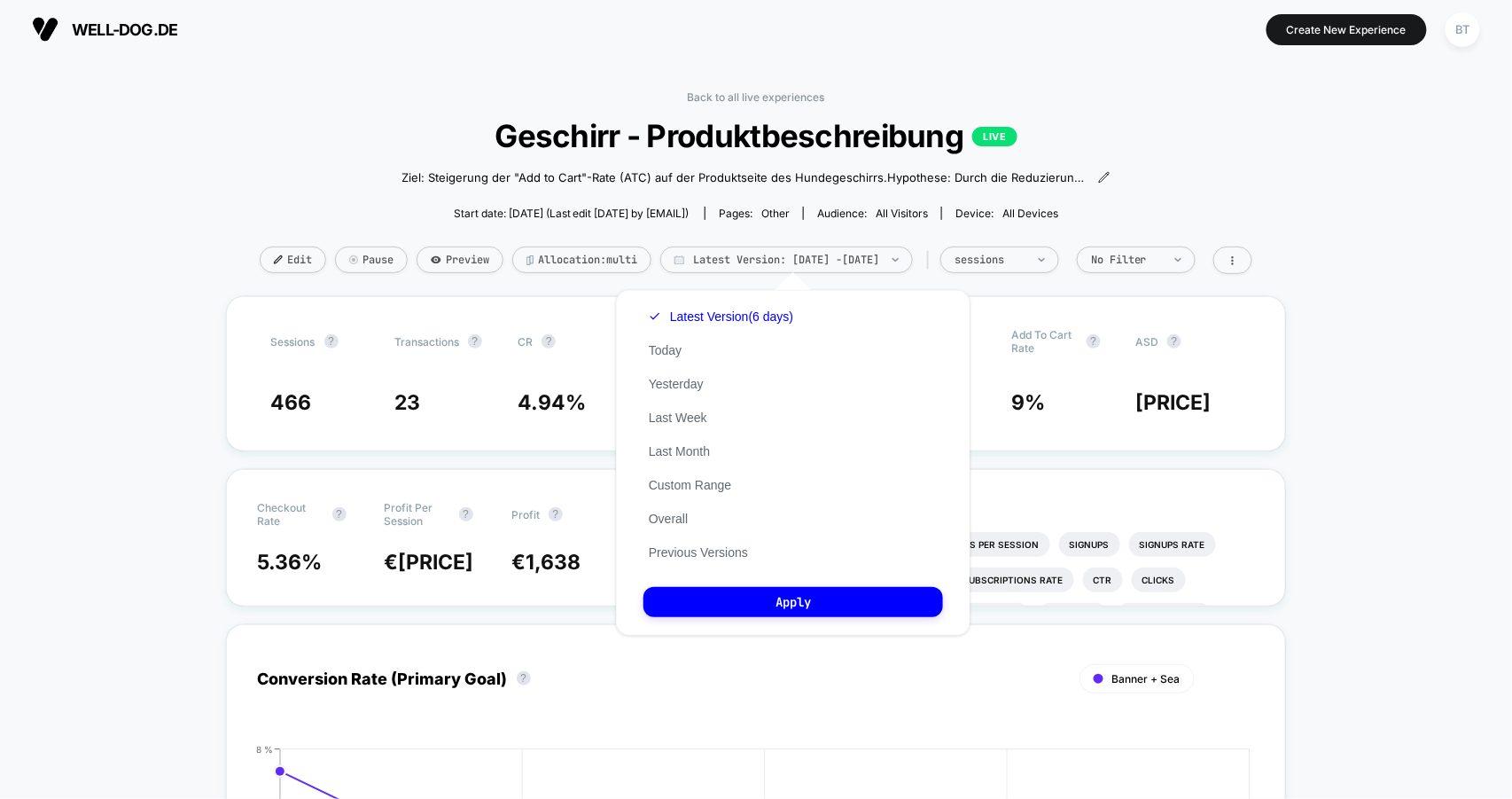 click on "Latest Version  (6 days) Today Yesterday Last Week Last Month Custom Range Overall Previous Versions" at bounding box center [721, 435] 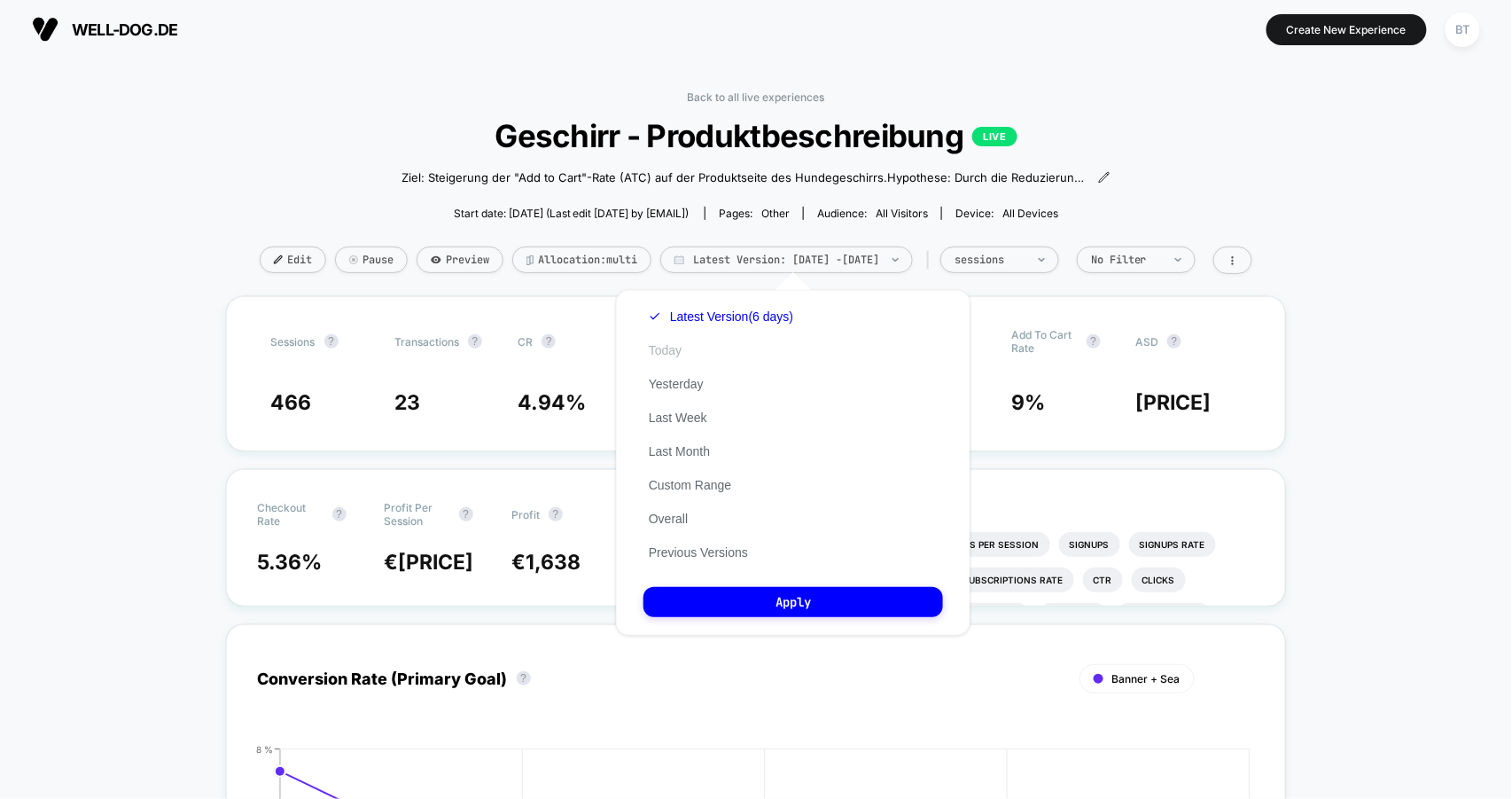 click on "Today" at bounding box center (665, 350) 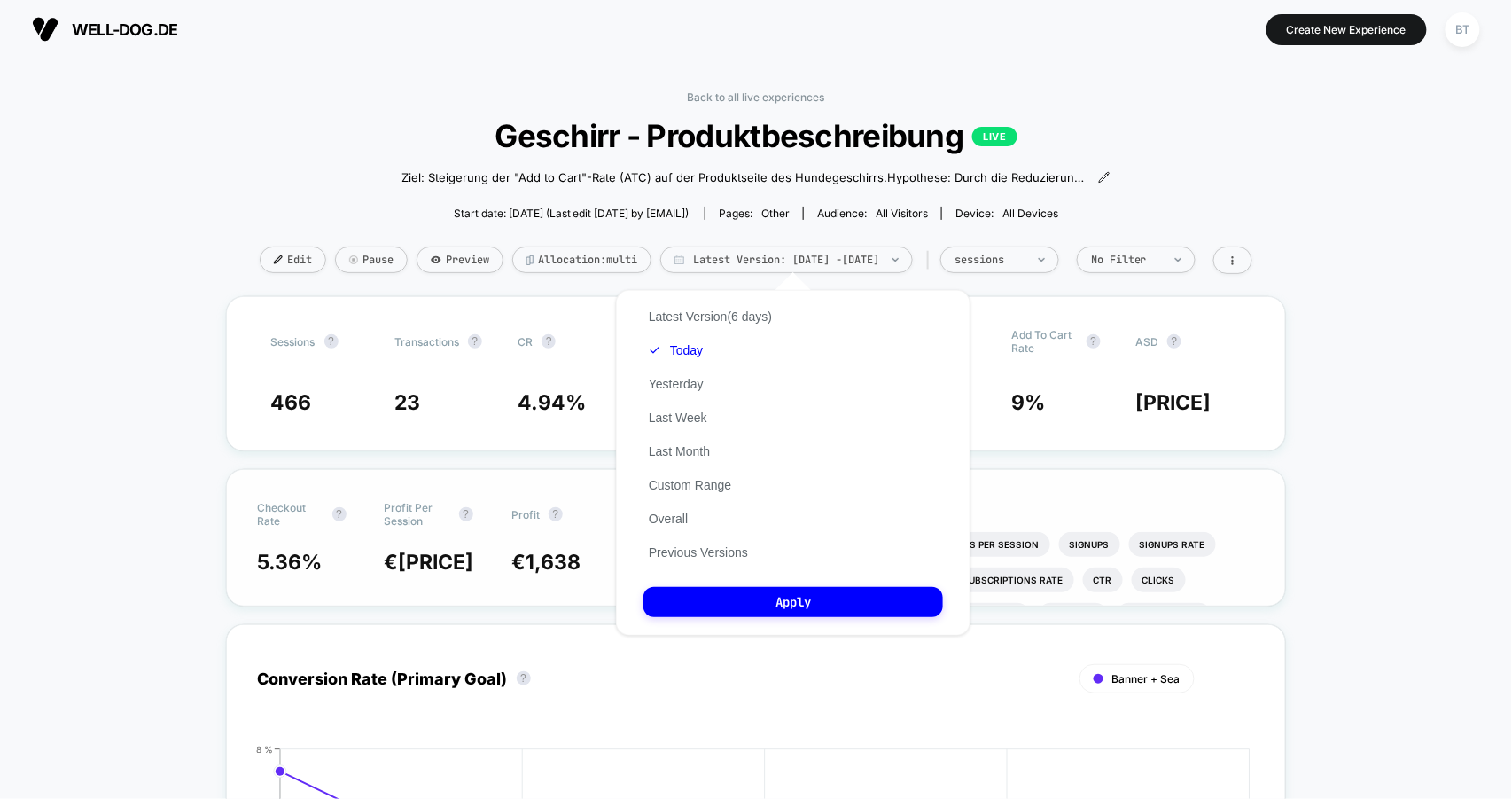 click on "Apply" at bounding box center [793, 602] 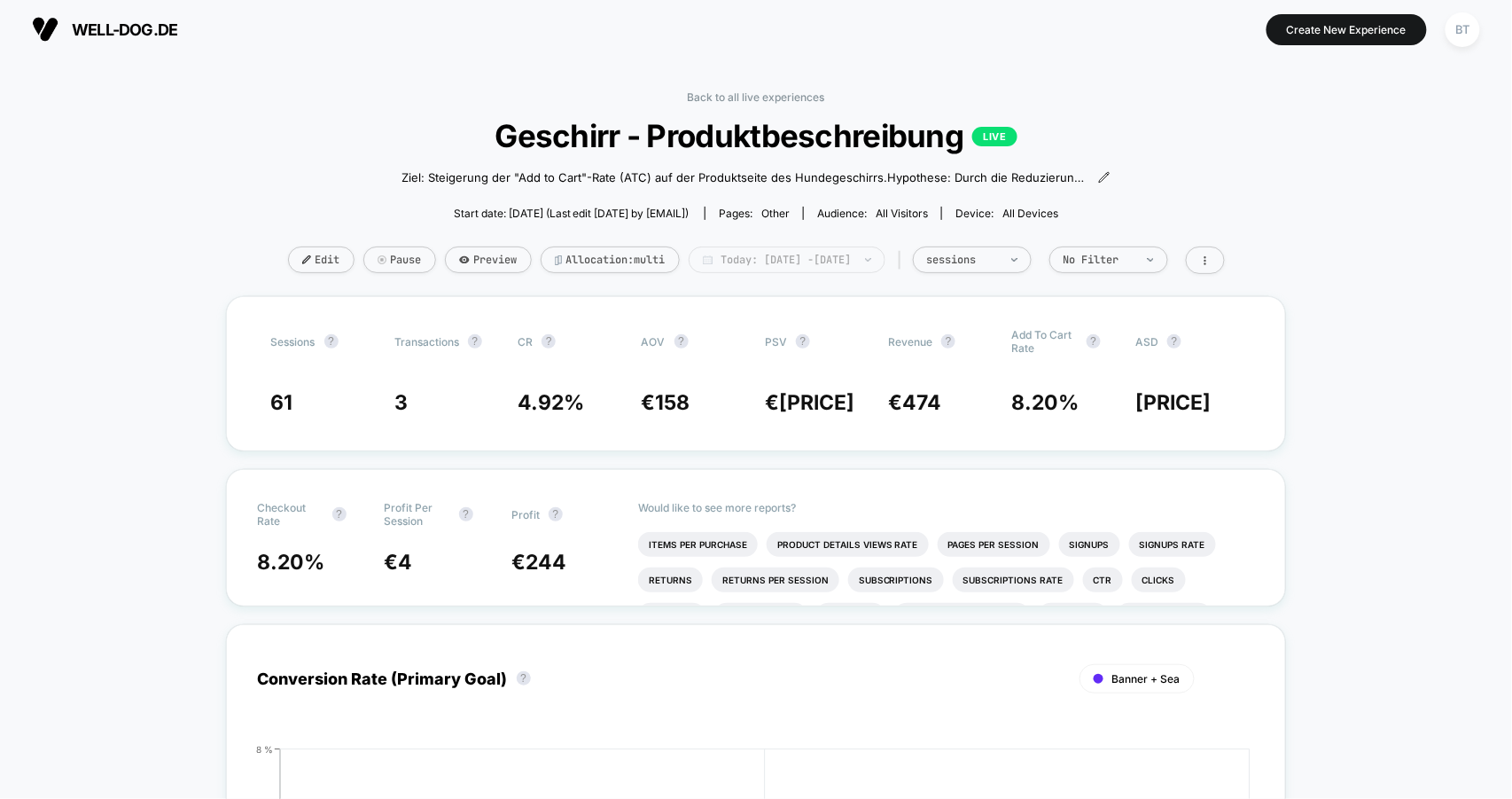 click on "Today:     Jul 1, 2025    -    Jul 1, 2025" at bounding box center [787, 260] 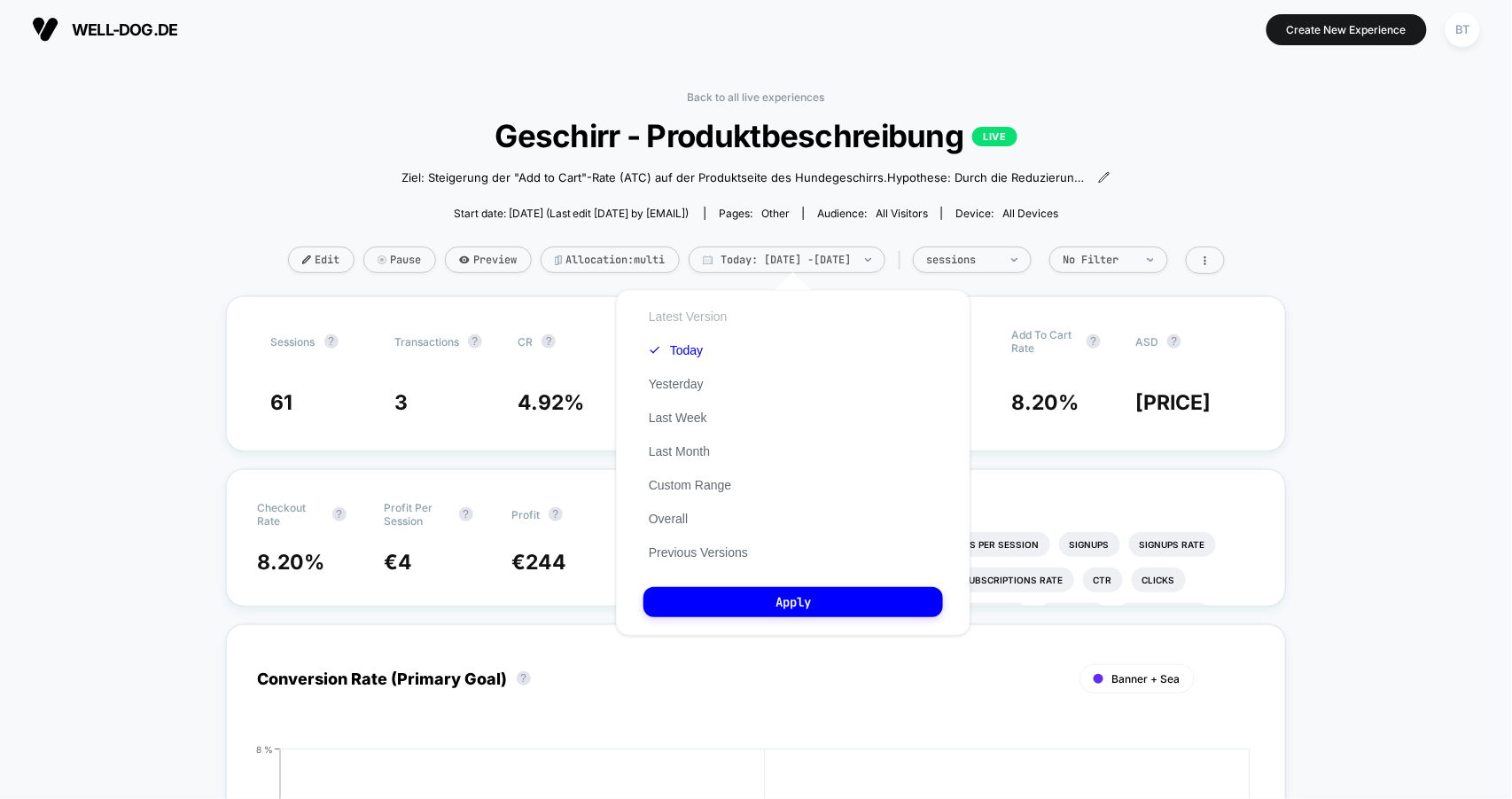 click on "Latest Version" at bounding box center (688, 317) 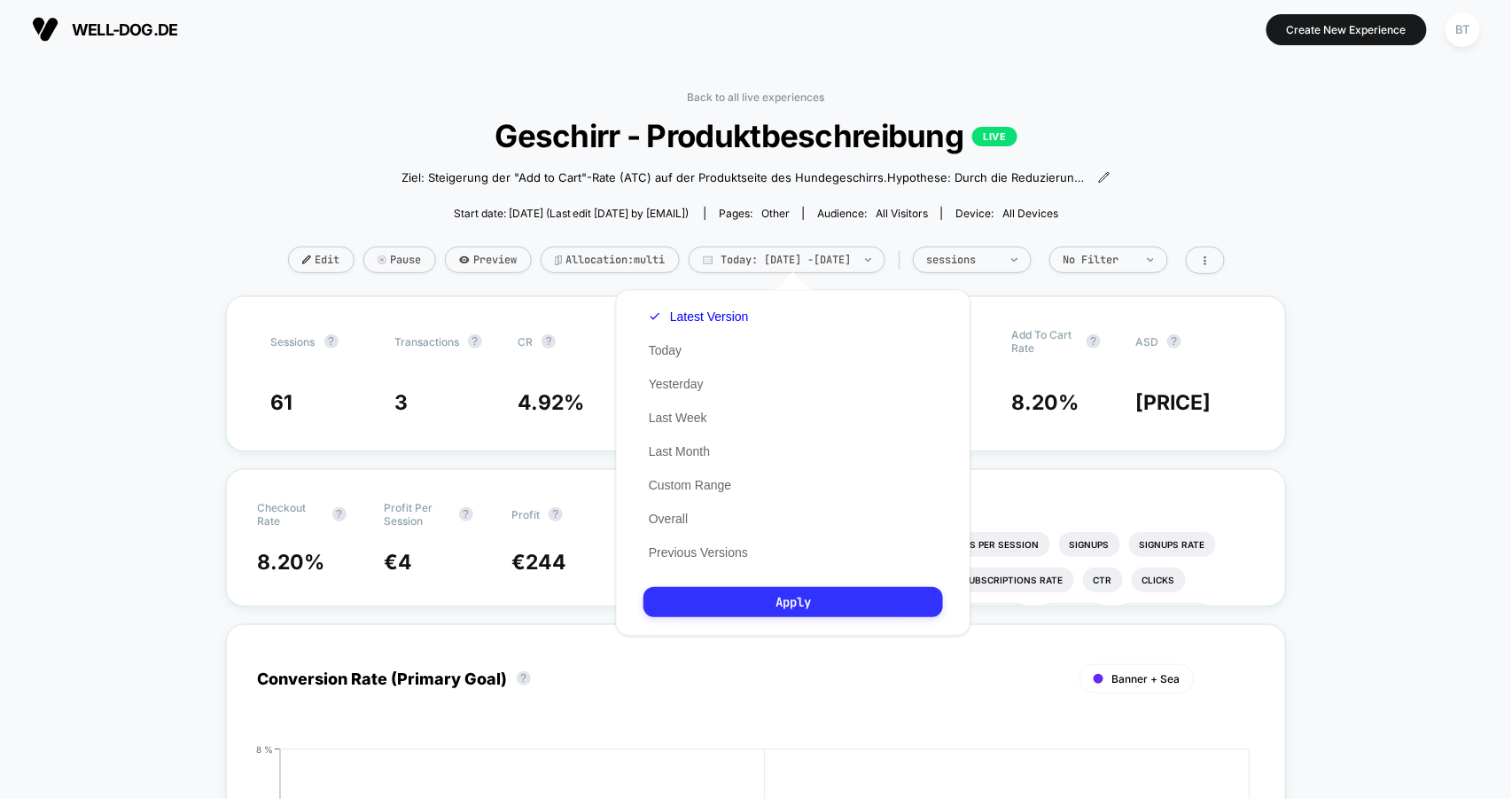 click on "Apply" at bounding box center (793, 602) 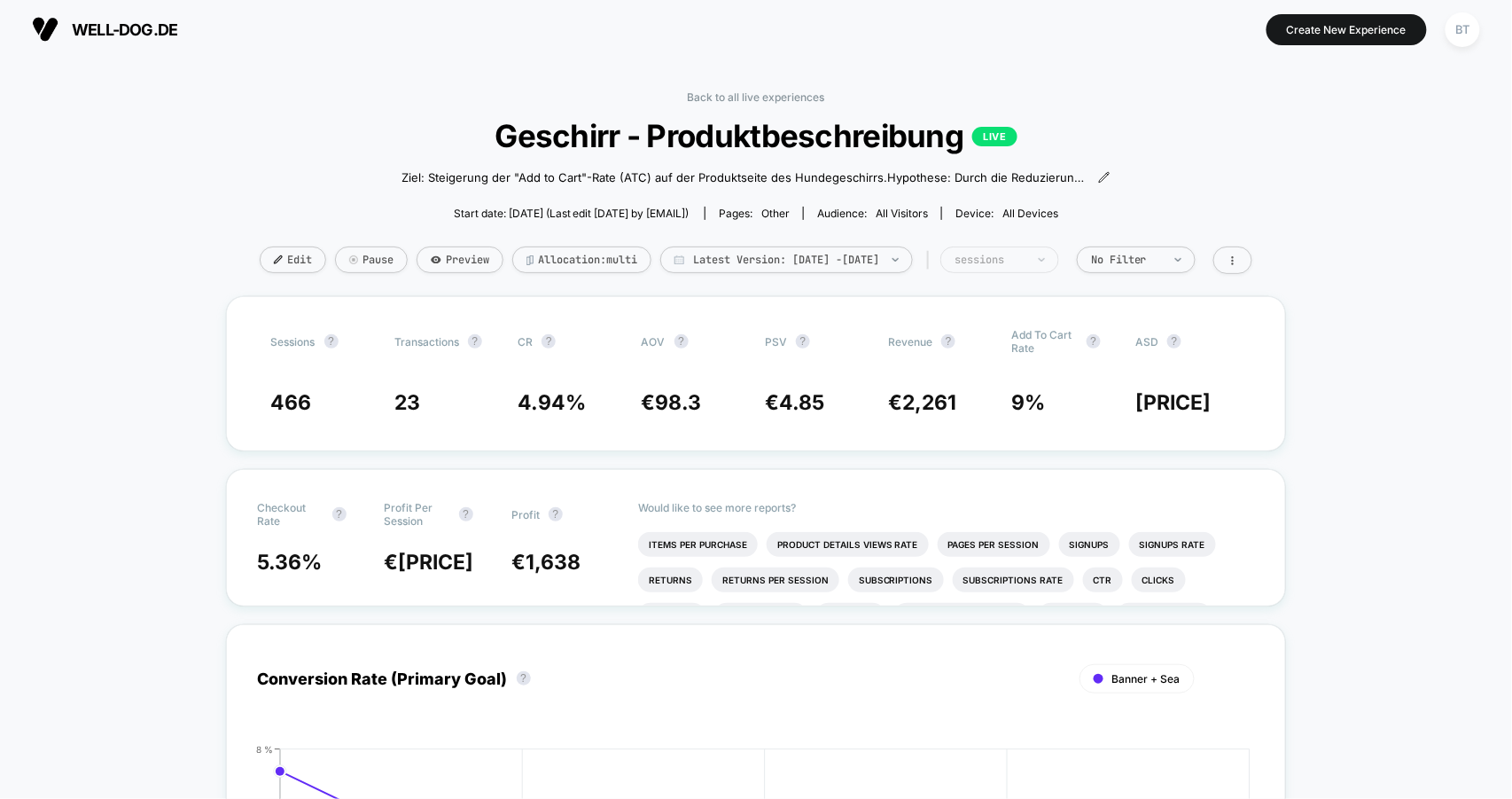 click on "sessions" at bounding box center [1000, 260] 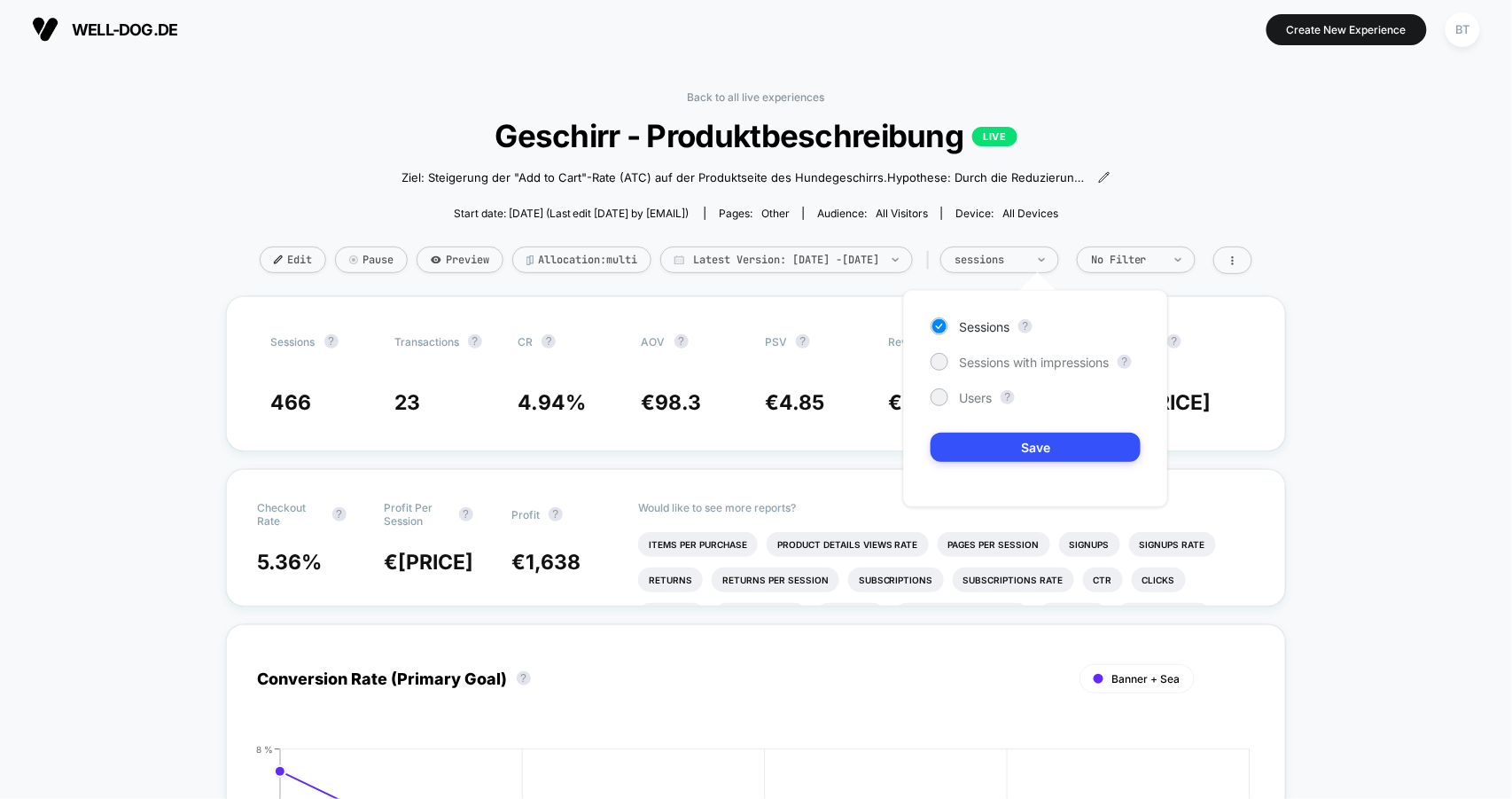 click on "Sessions ? Sessions with impressions ? Users ? Save" at bounding box center [1035, 398] 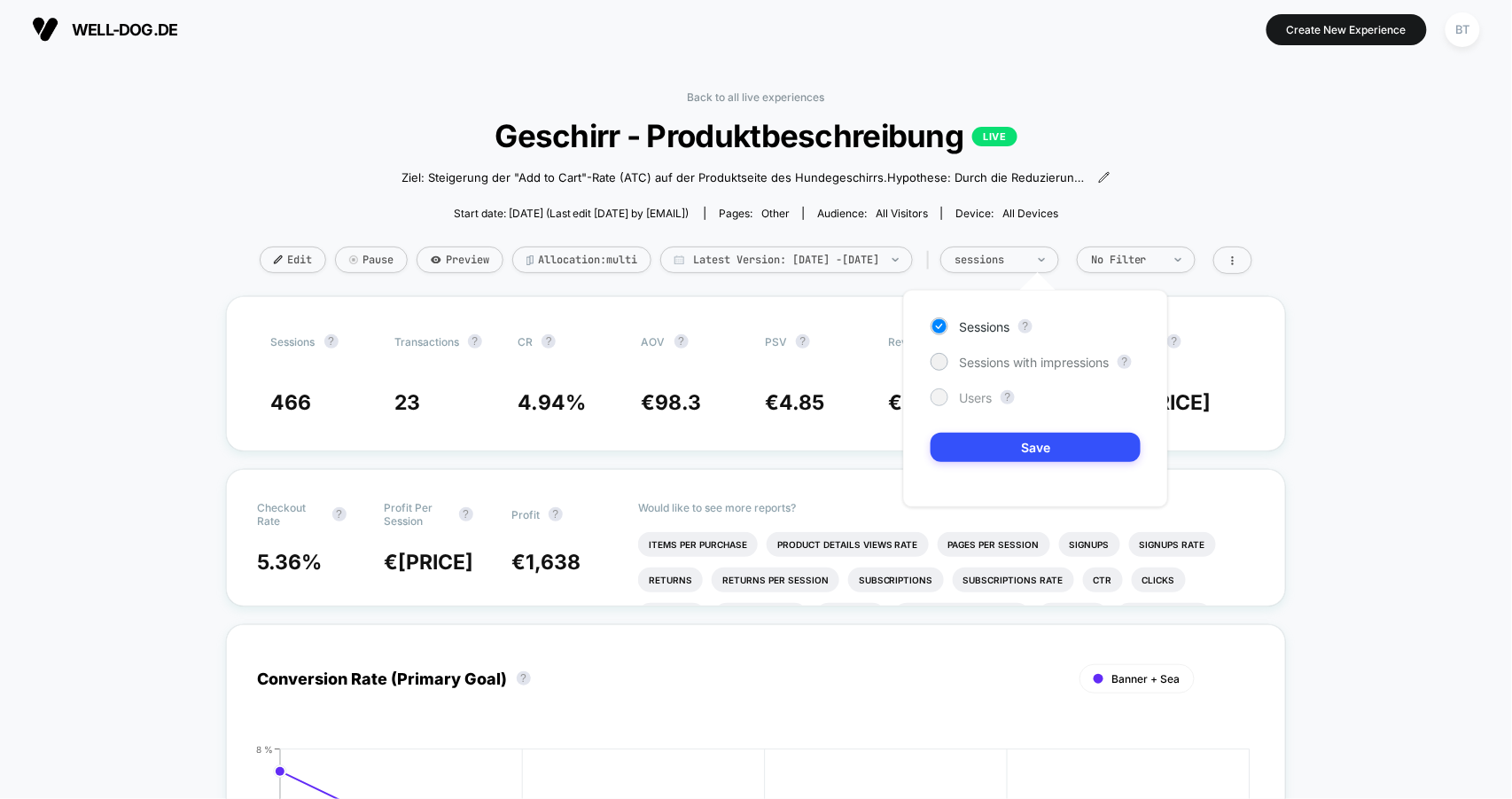 click at bounding box center [939, 362] 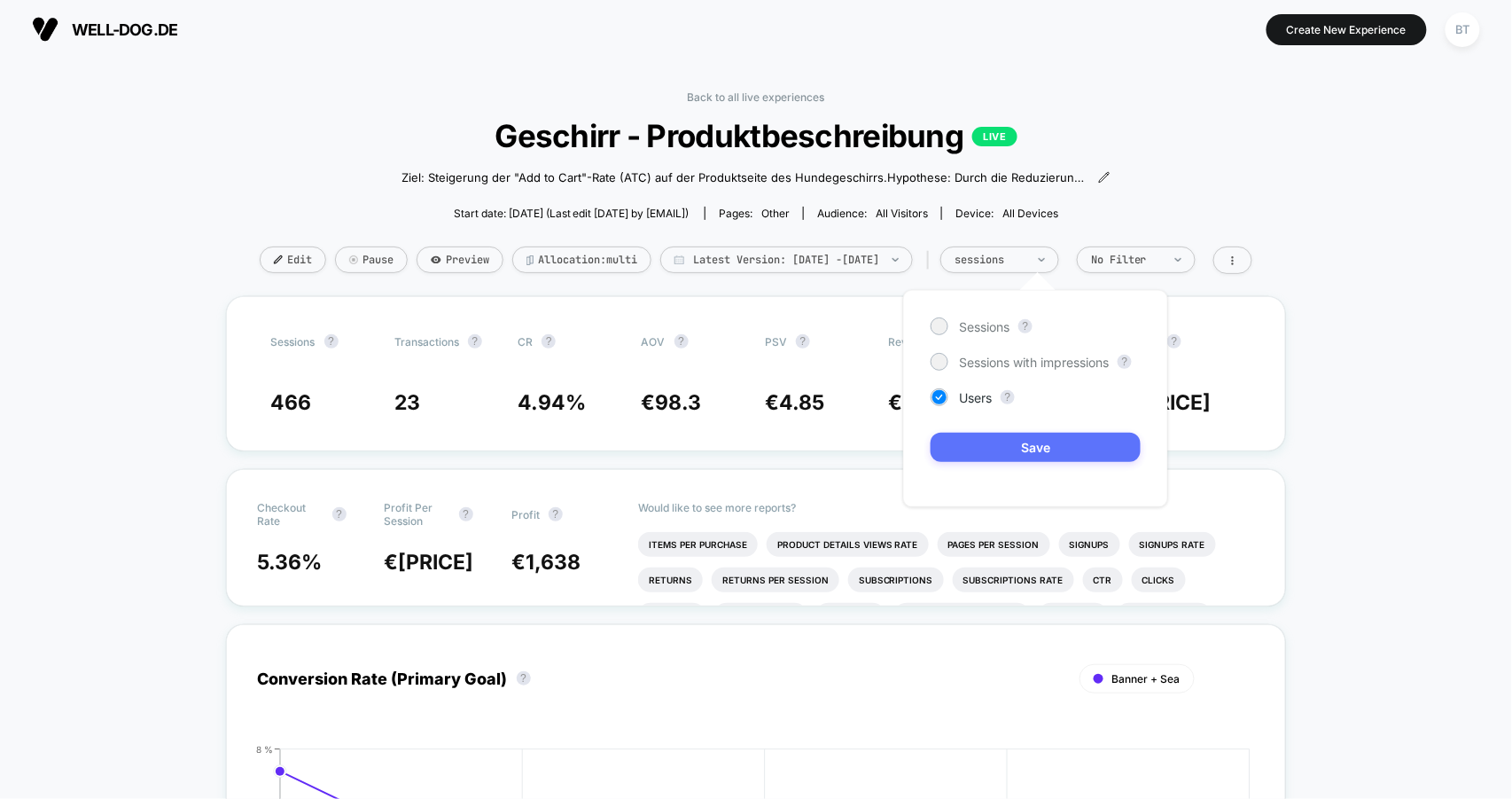 click on "Save" at bounding box center (1035, 447) 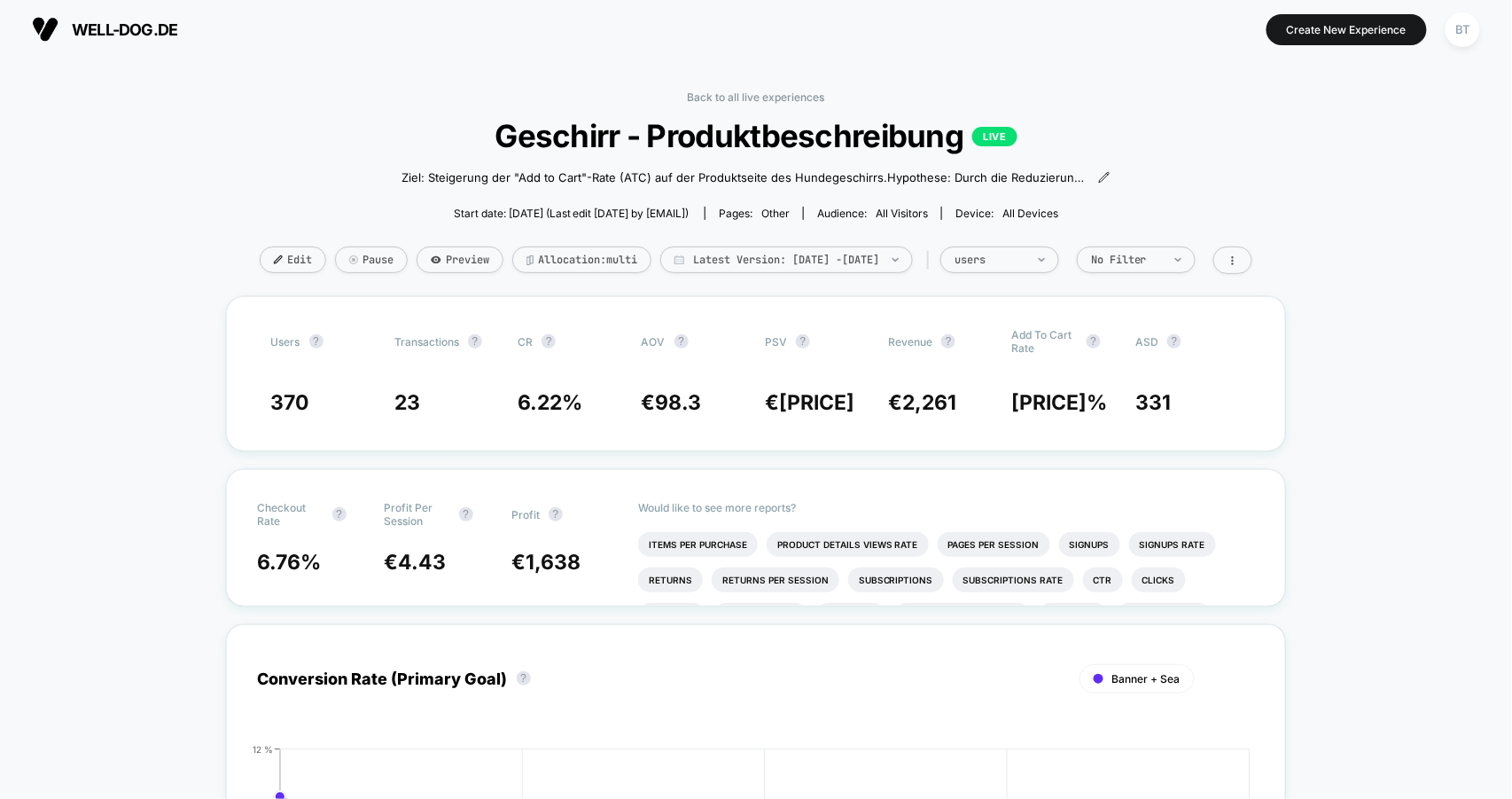 click on "well-dog.de" at bounding box center [124, 29] 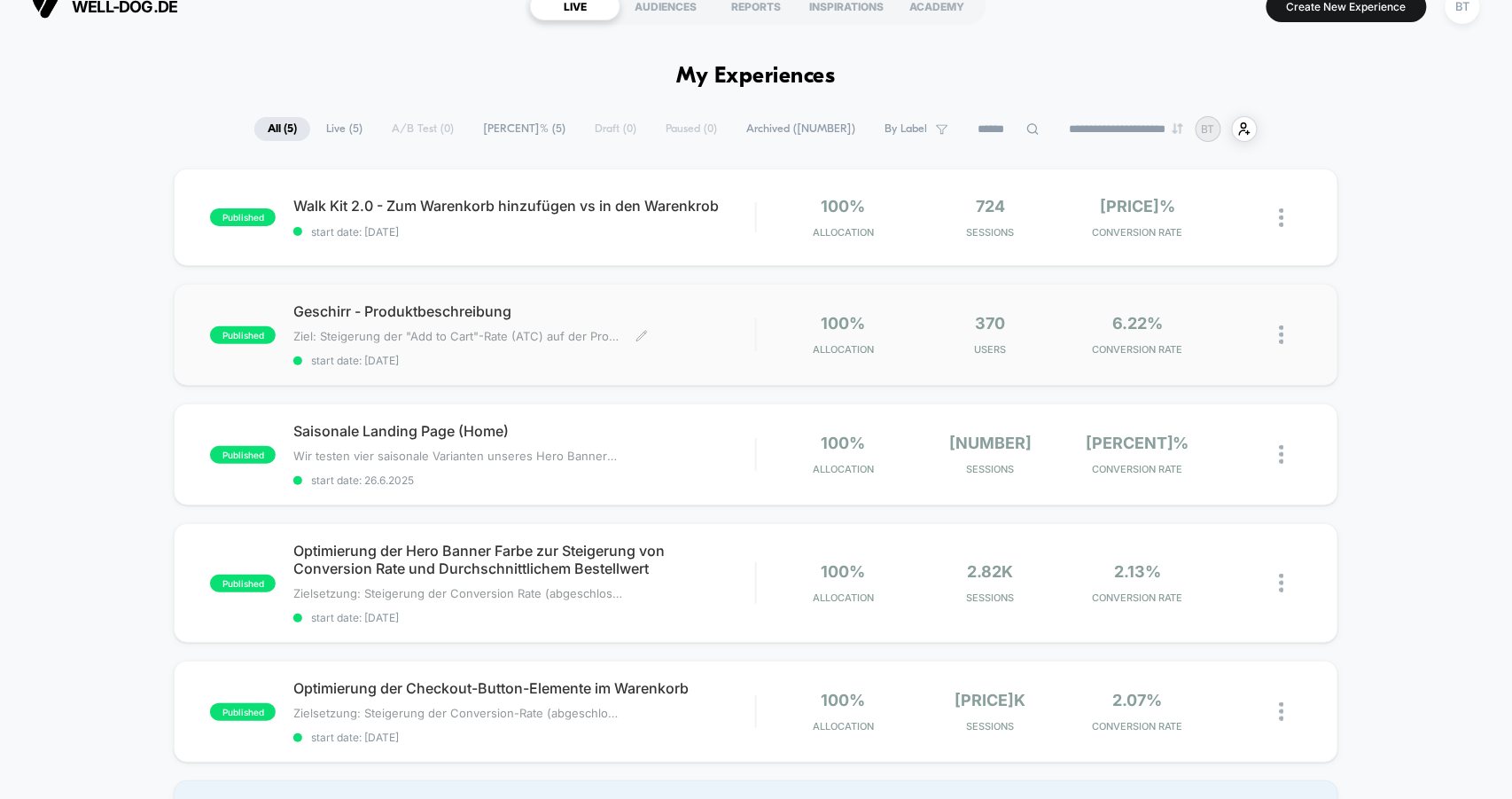 scroll, scrollTop: 26, scrollLeft: 0, axis: vertical 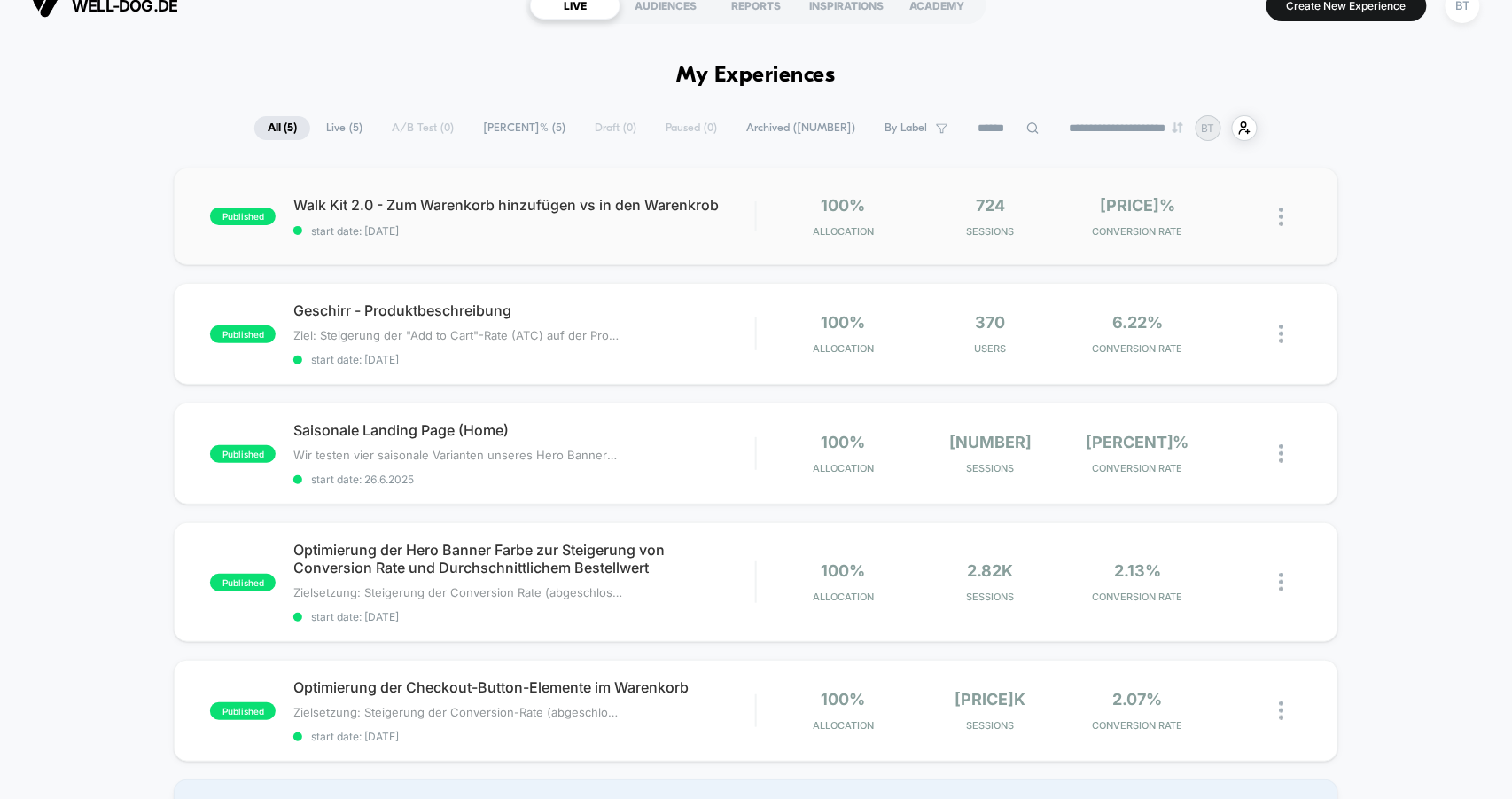 click on "100% Allocation" at bounding box center [844, 216] 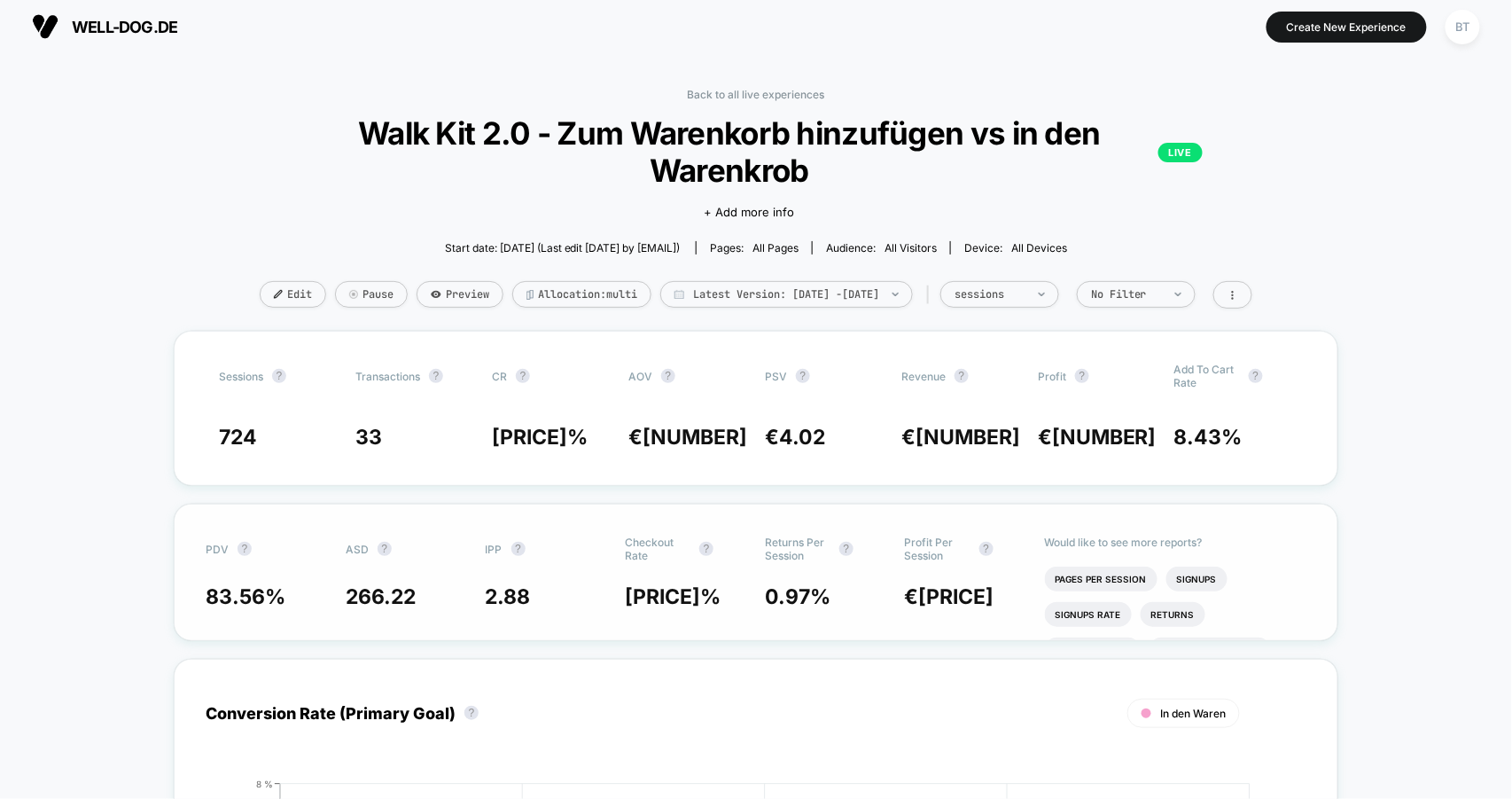 scroll, scrollTop: 0, scrollLeft: 0, axis: both 